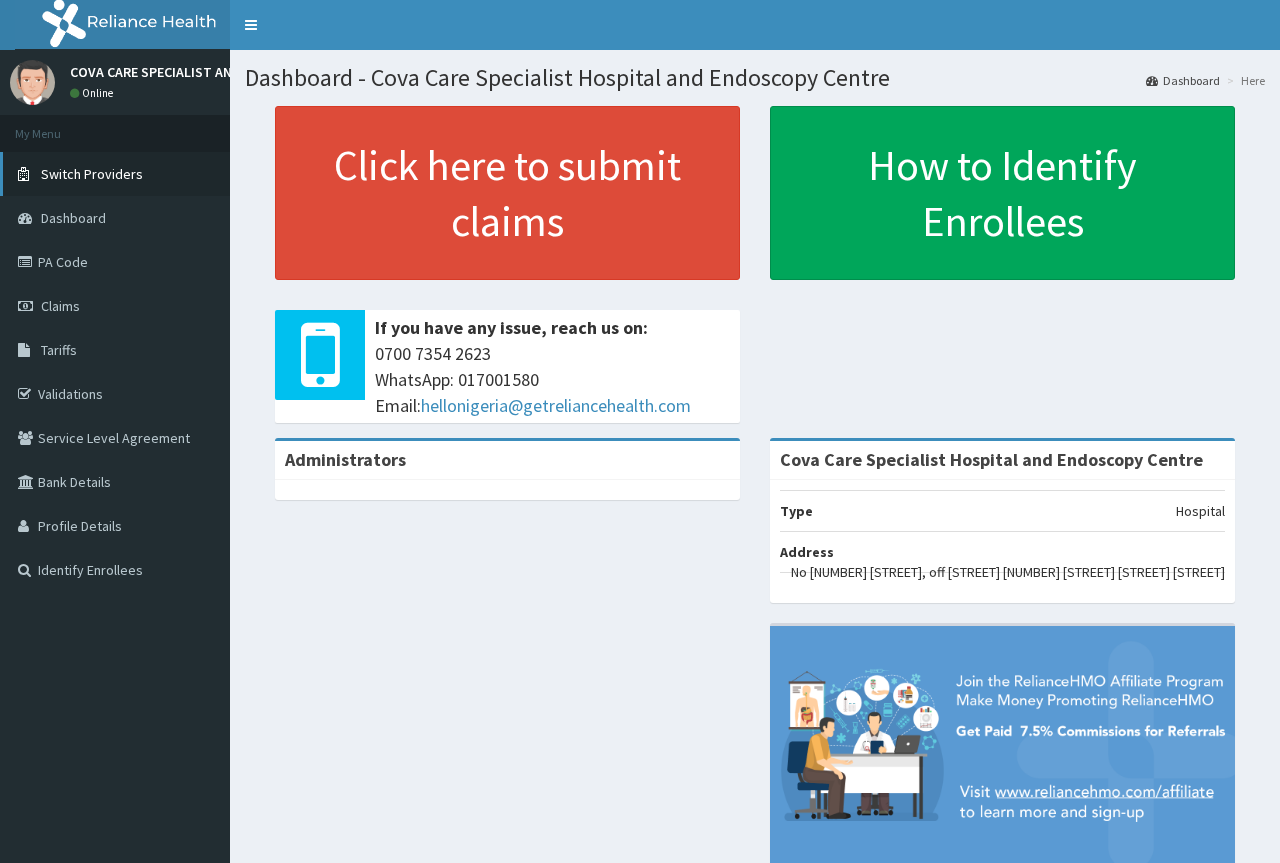 scroll, scrollTop: 0, scrollLeft: 0, axis: both 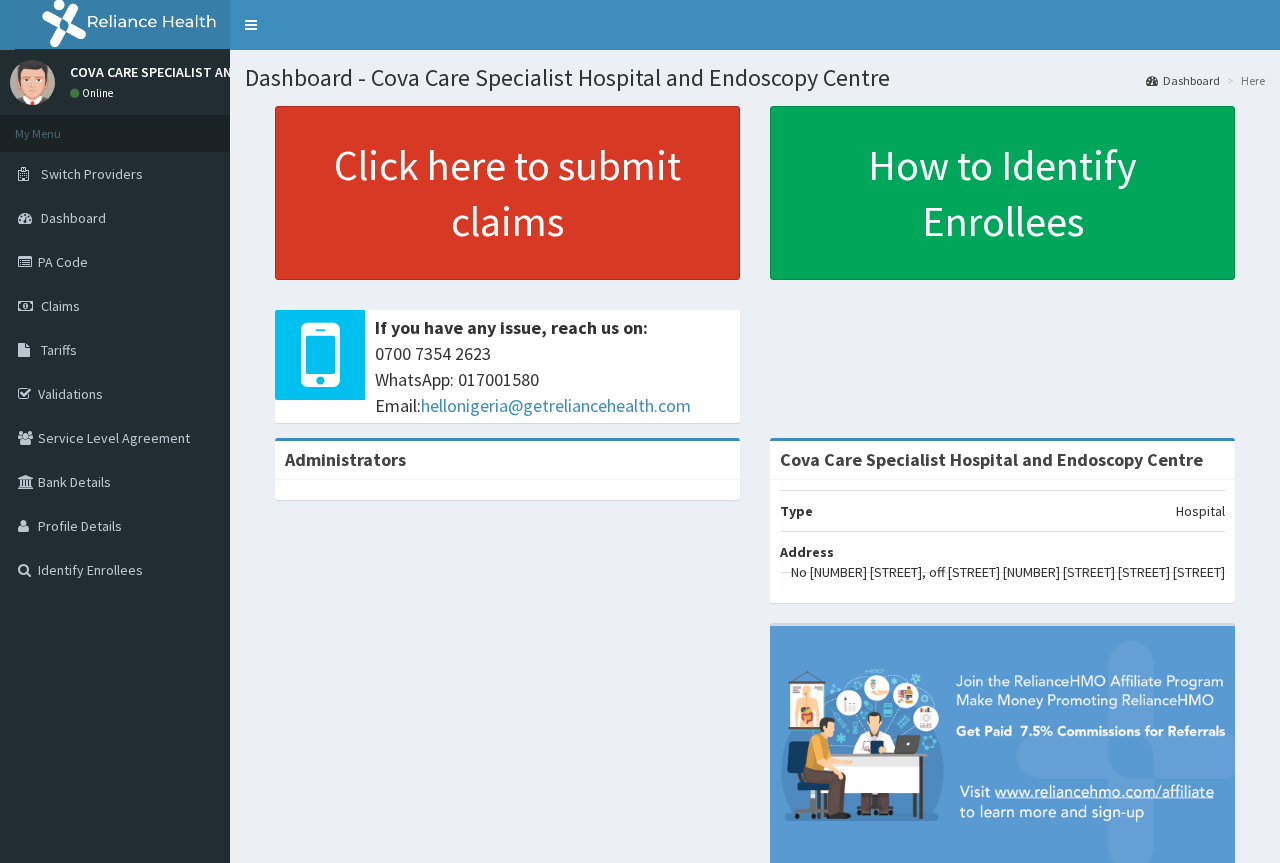 click on "Click here to submit claims" at bounding box center (507, 193) 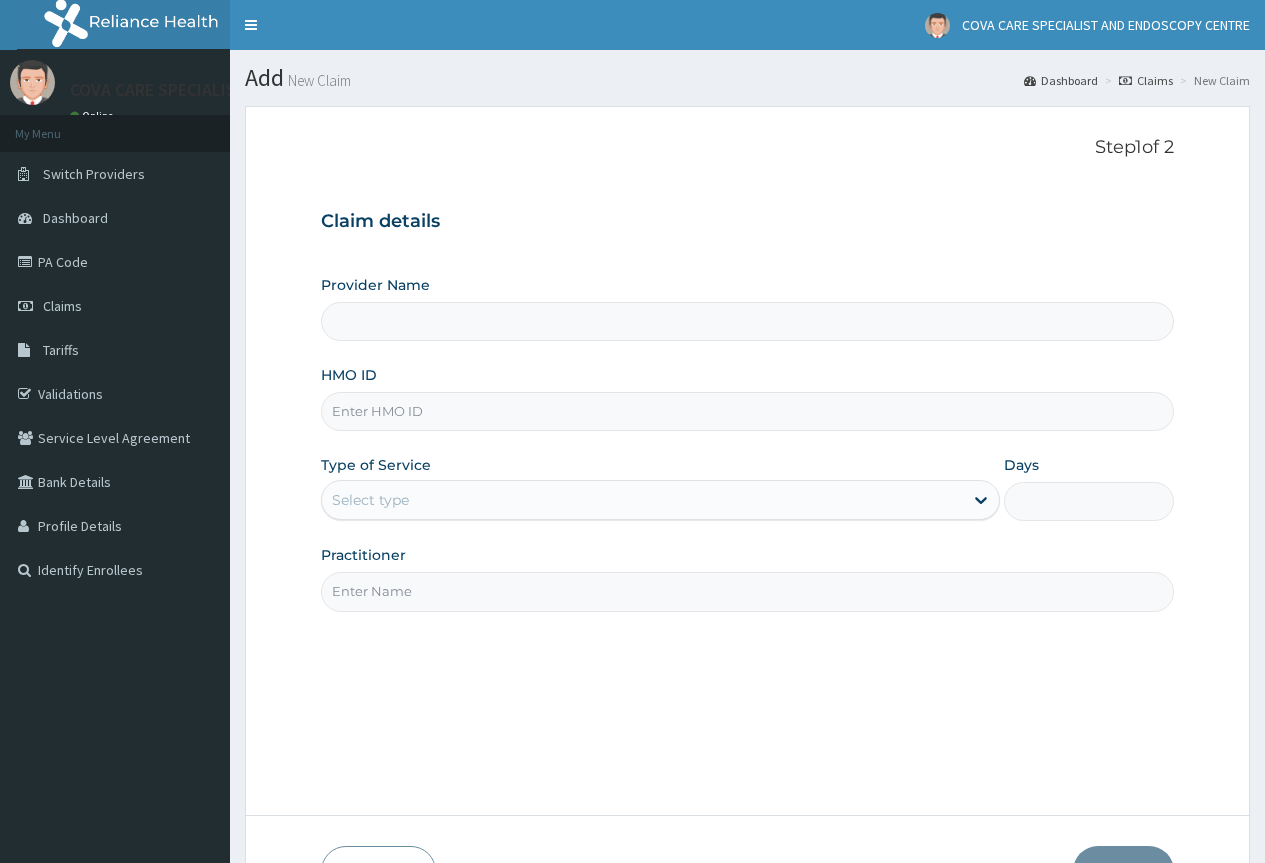 scroll, scrollTop: 0, scrollLeft: 0, axis: both 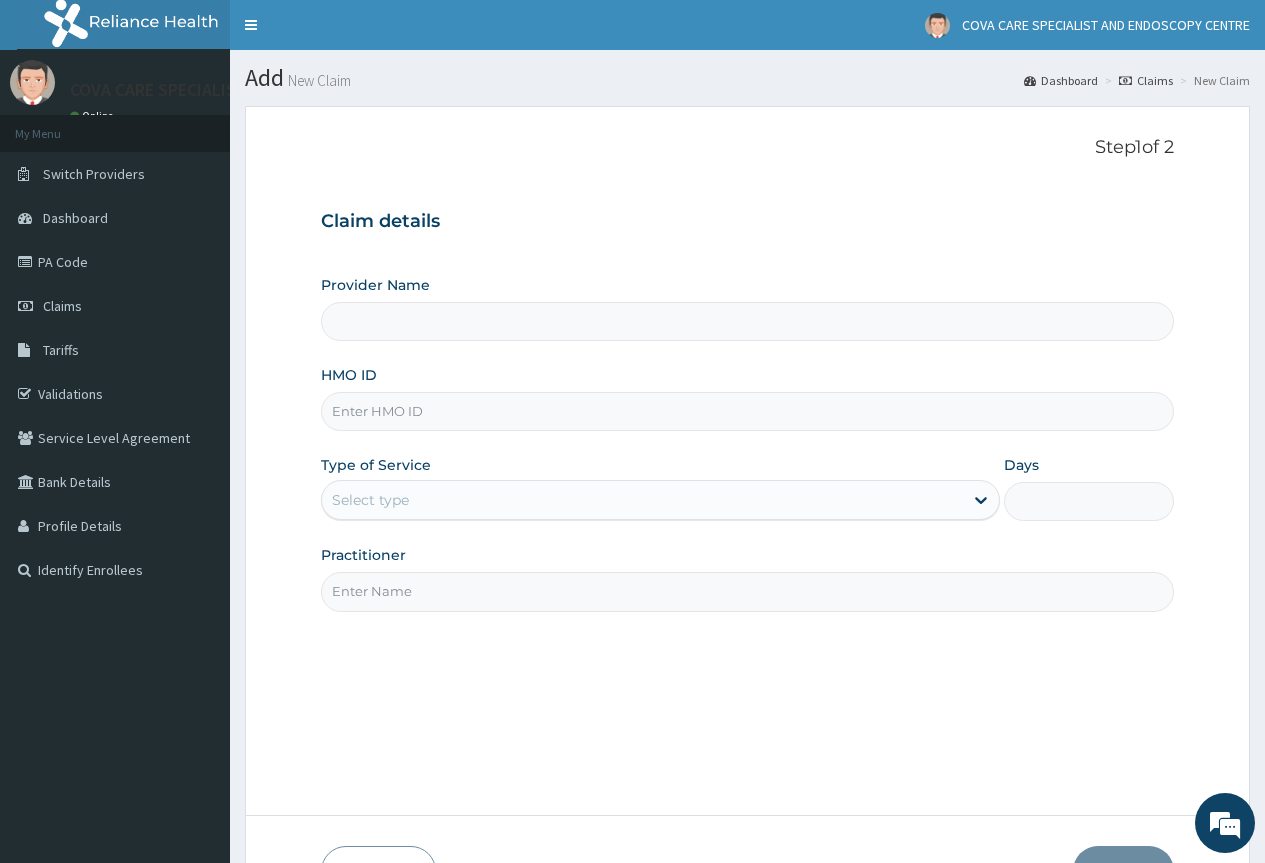 type on "Cova Care Specialist Hospital and Endoscopy Centre" 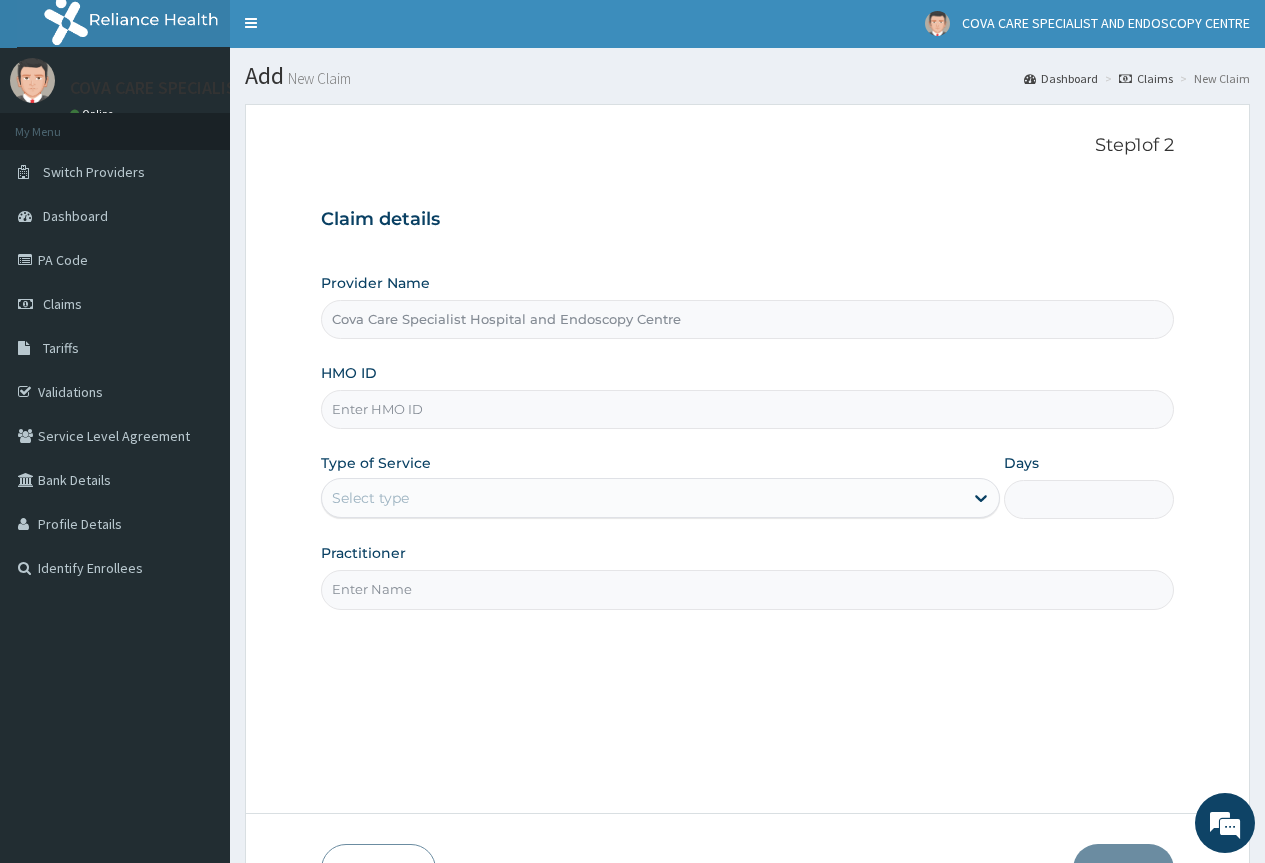 scroll, scrollTop: 0, scrollLeft: 0, axis: both 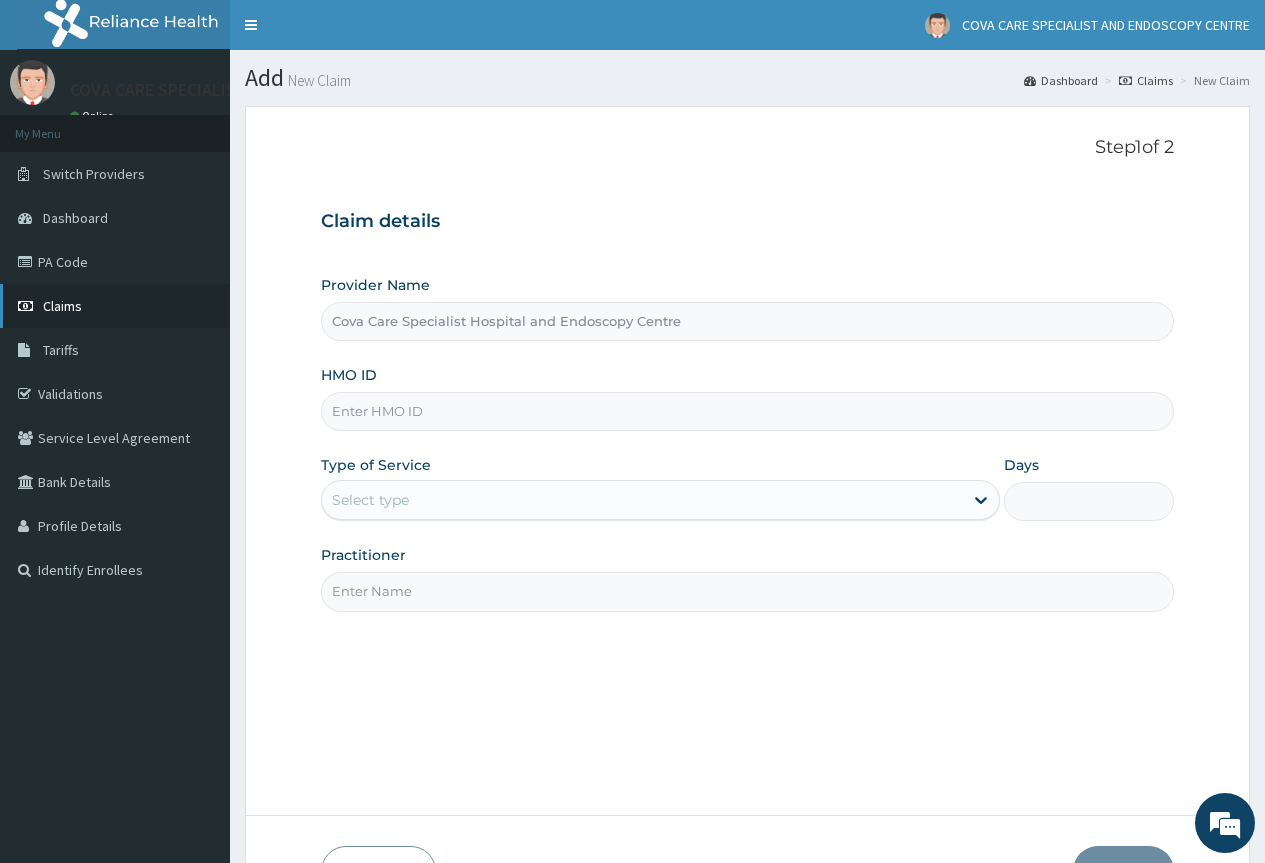 click on "Claims" at bounding box center [115, 306] 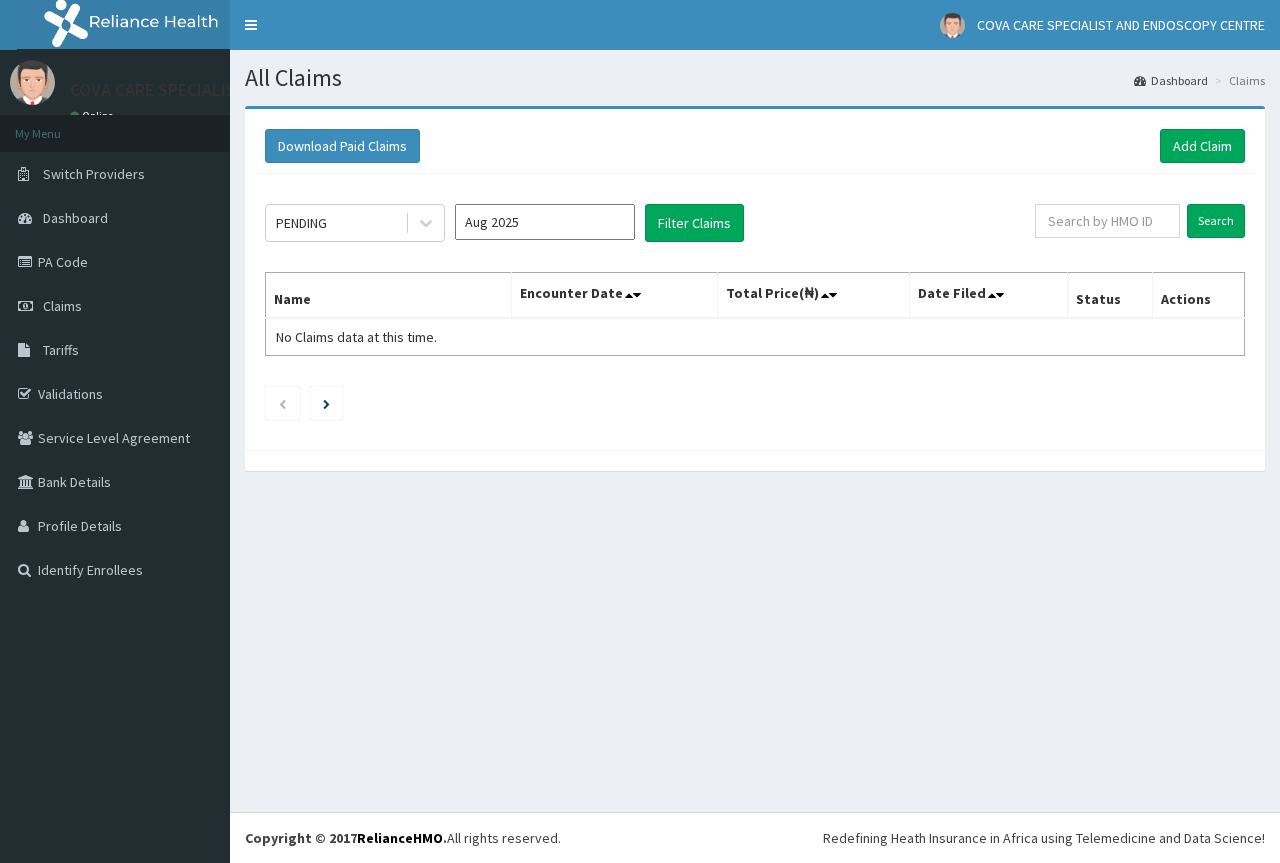 scroll, scrollTop: 0, scrollLeft: 0, axis: both 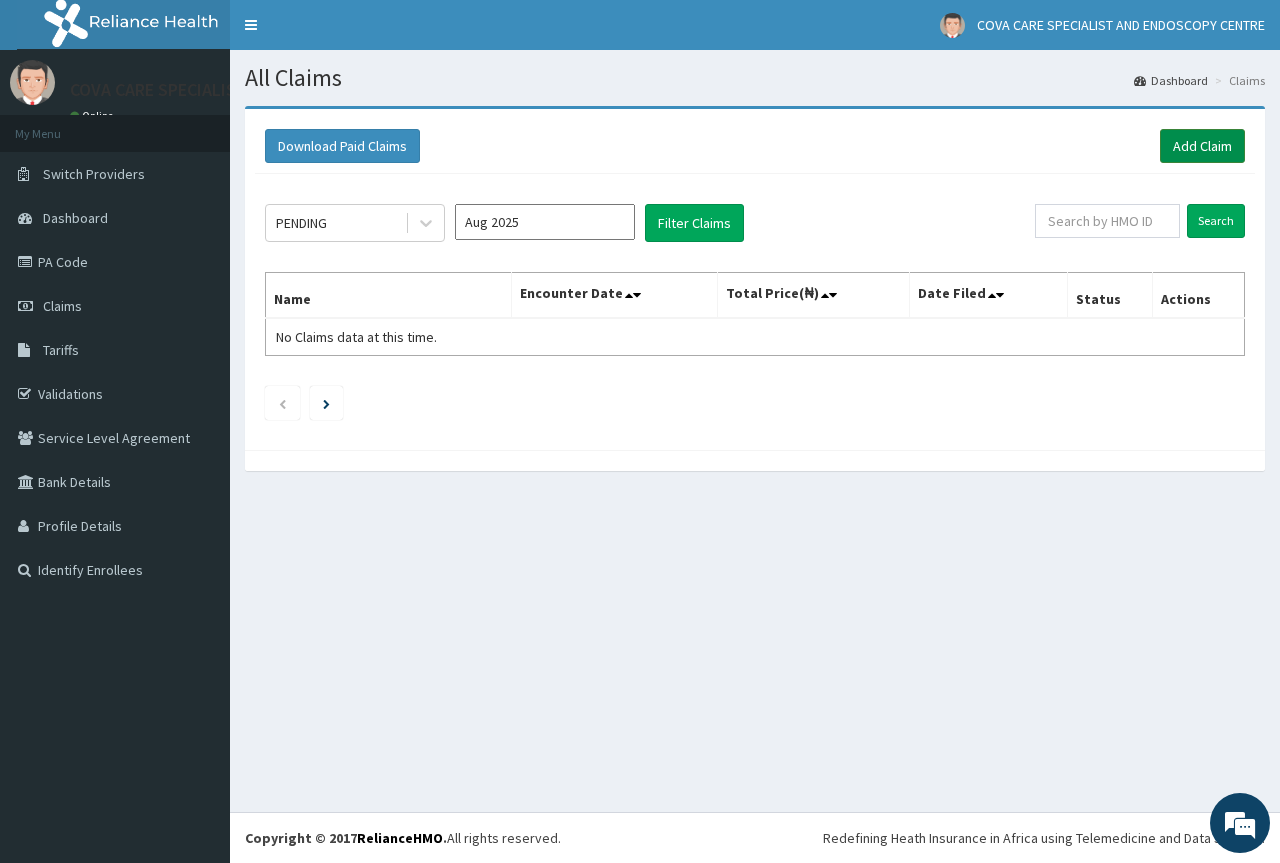 click on "Add Claim" at bounding box center [1202, 146] 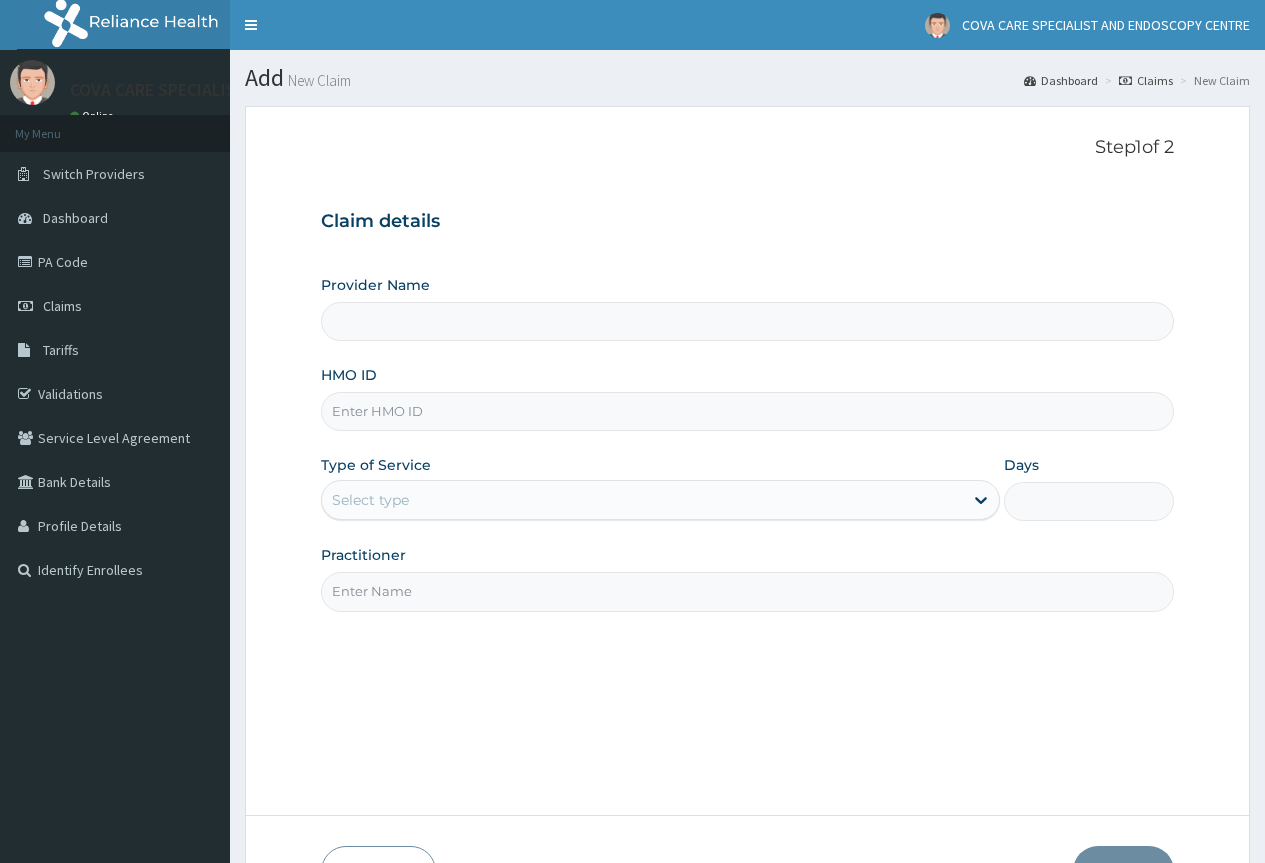 scroll, scrollTop: 0, scrollLeft: 0, axis: both 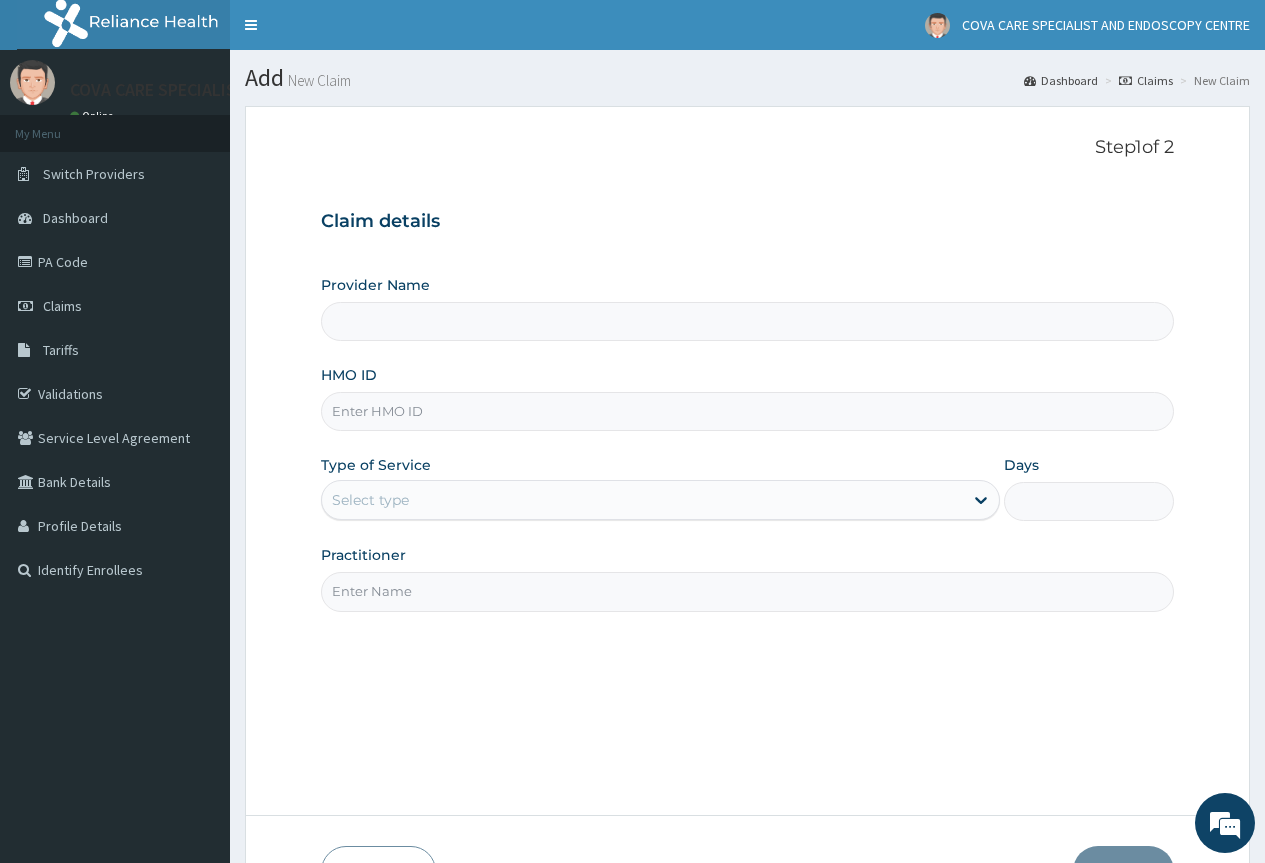 type on "Cova Care Specialist Hospital and Endoscopy Centre" 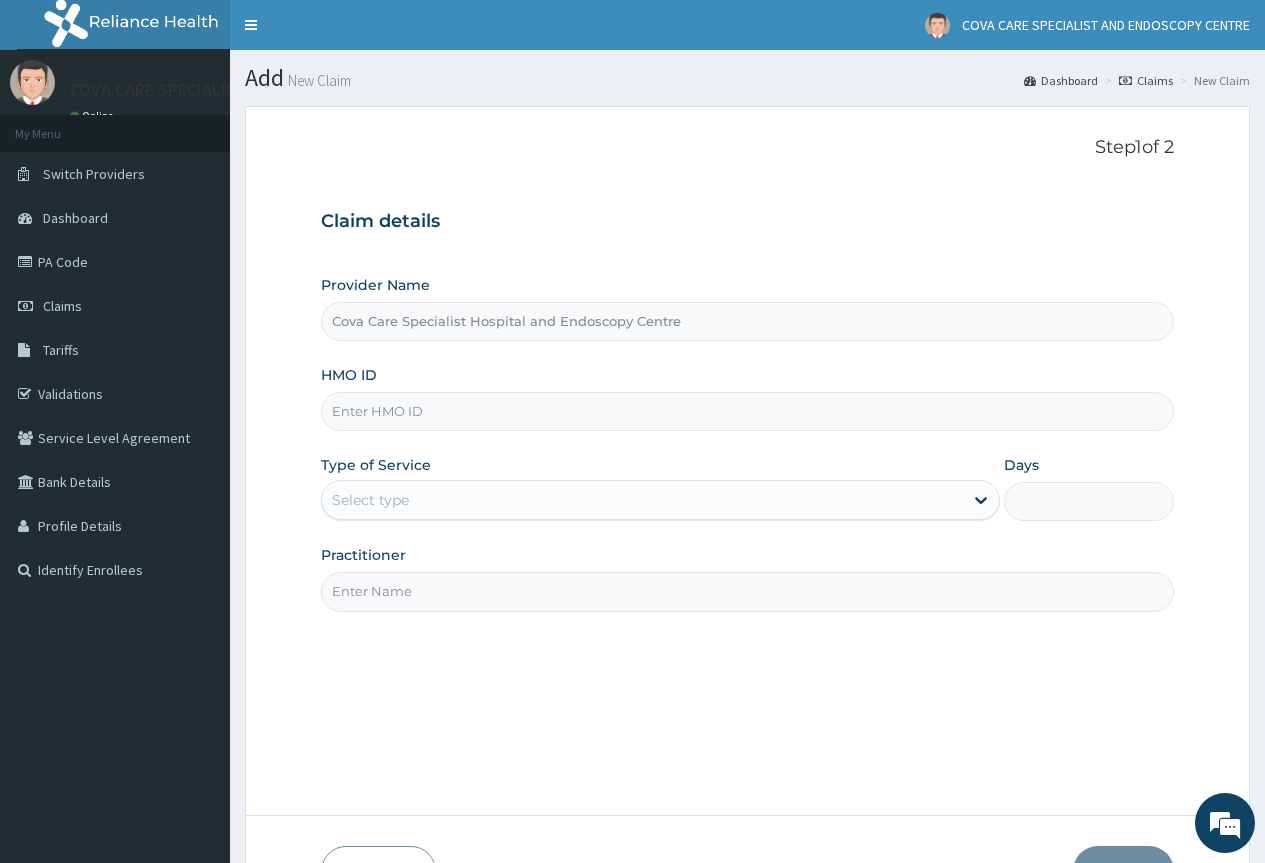 click on "Cova Care Specialist Hospital and Endoscopy Centre" at bounding box center (747, 321) 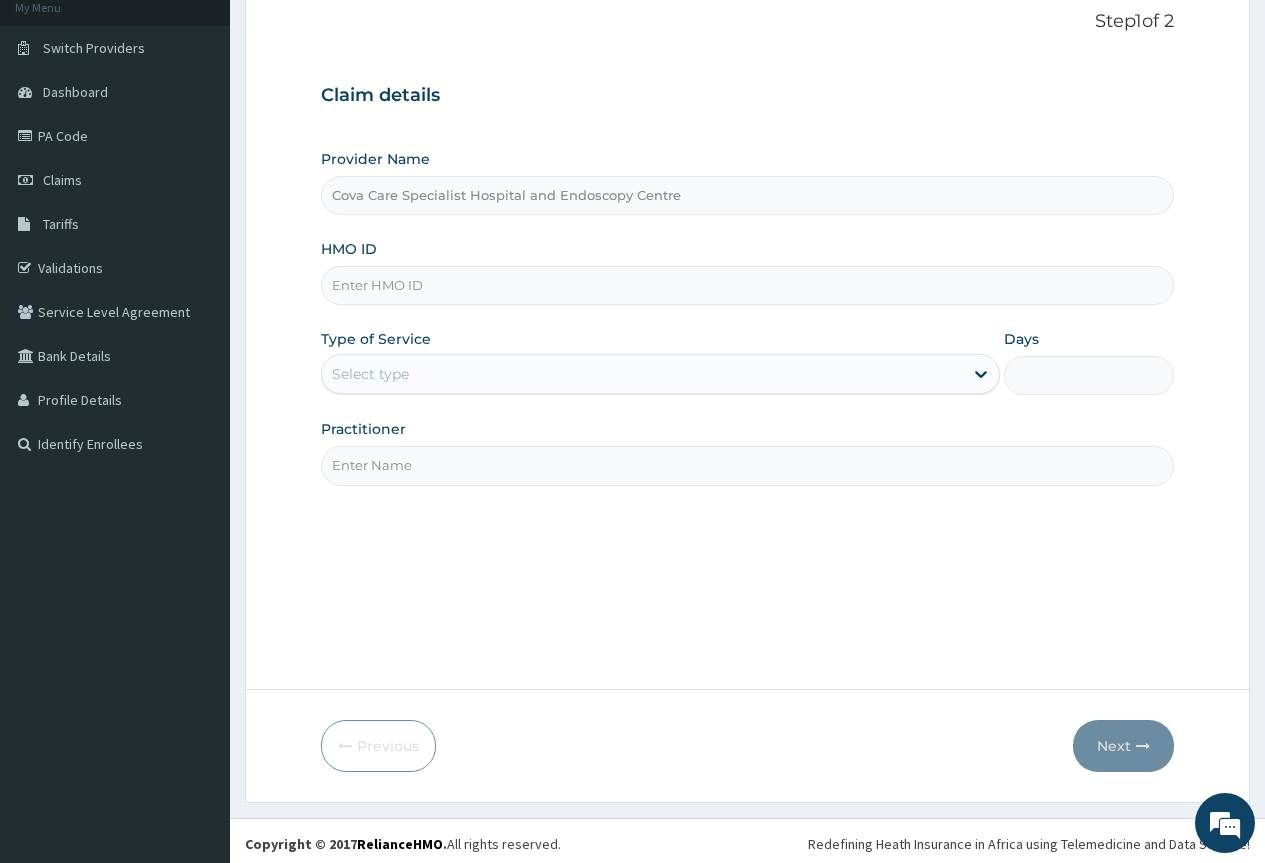 scroll, scrollTop: 132, scrollLeft: 0, axis: vertical 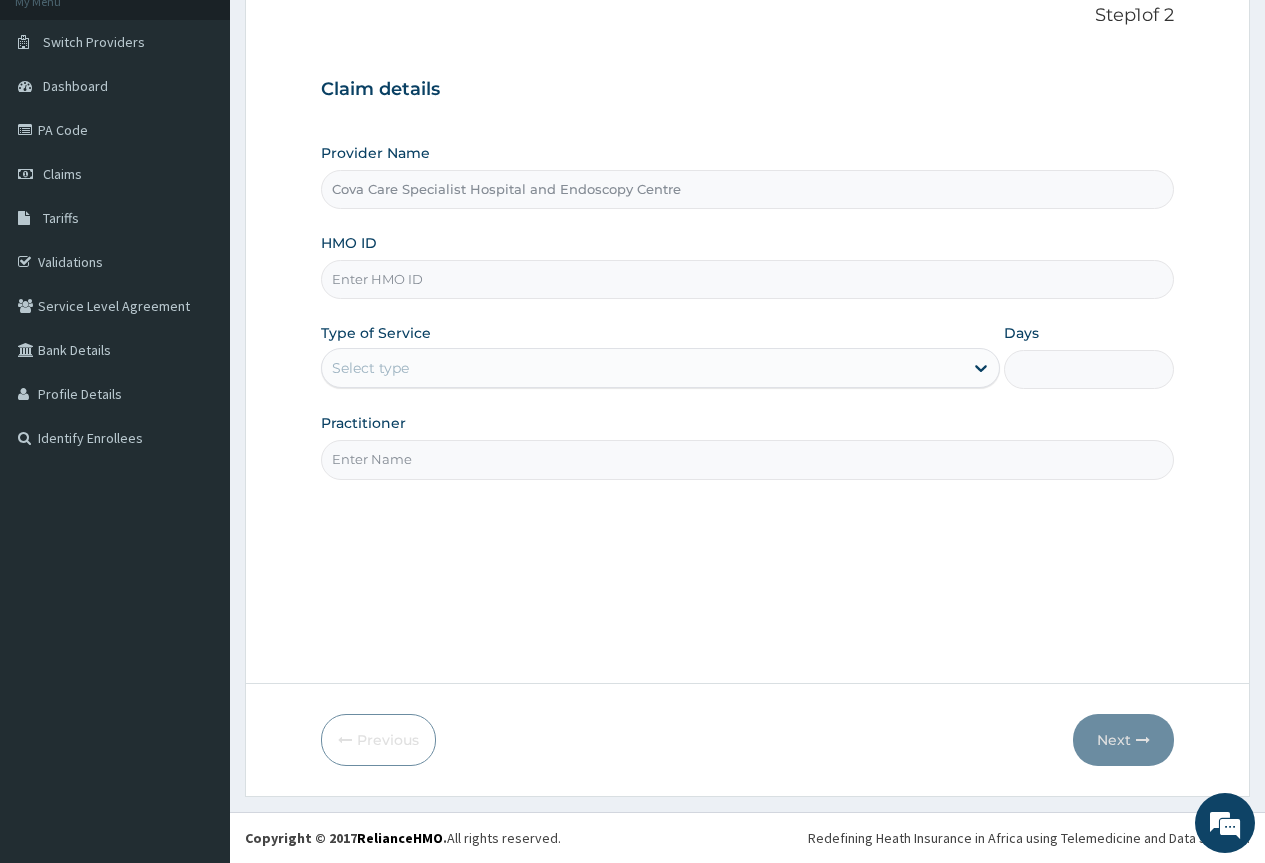 click on "HMO ID" at bounding box center [747, 279] 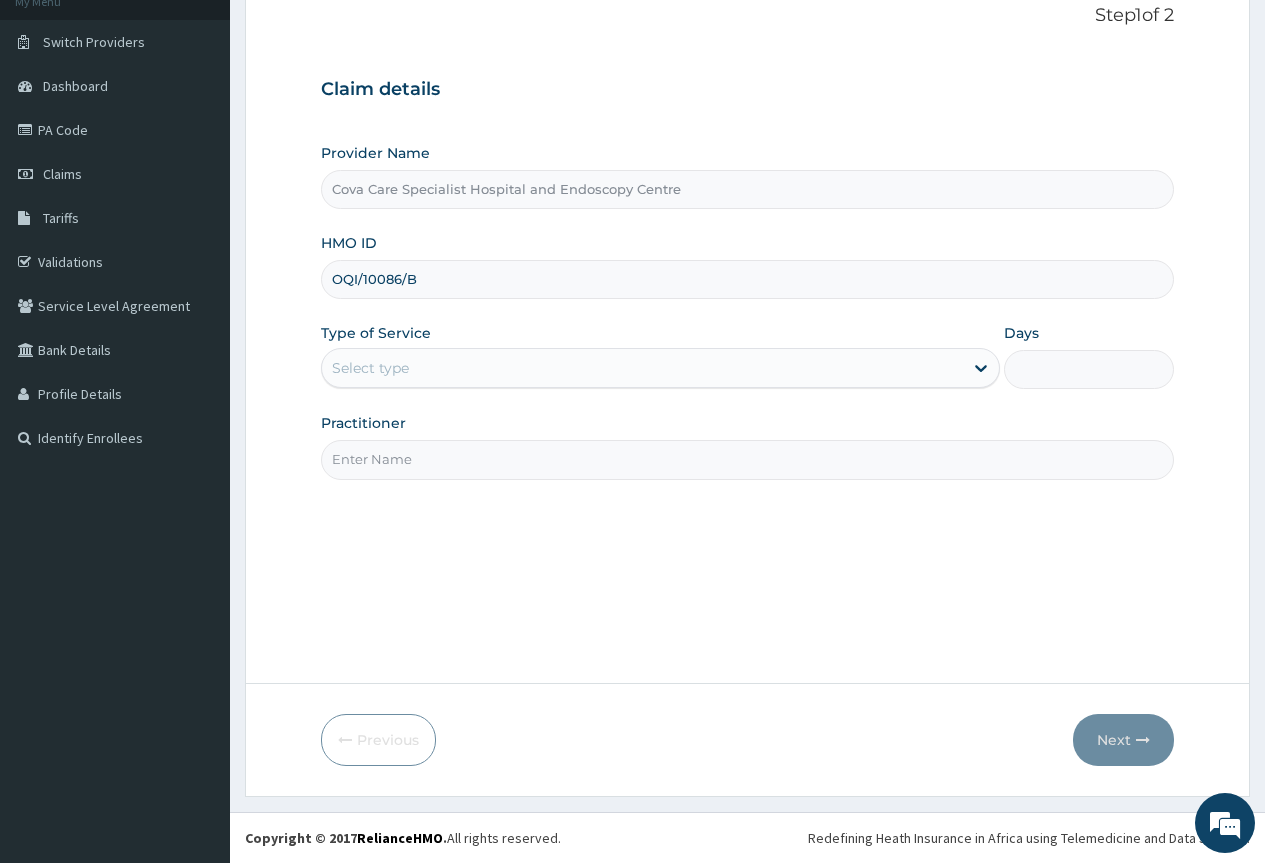 type on "OQI/10086/B" 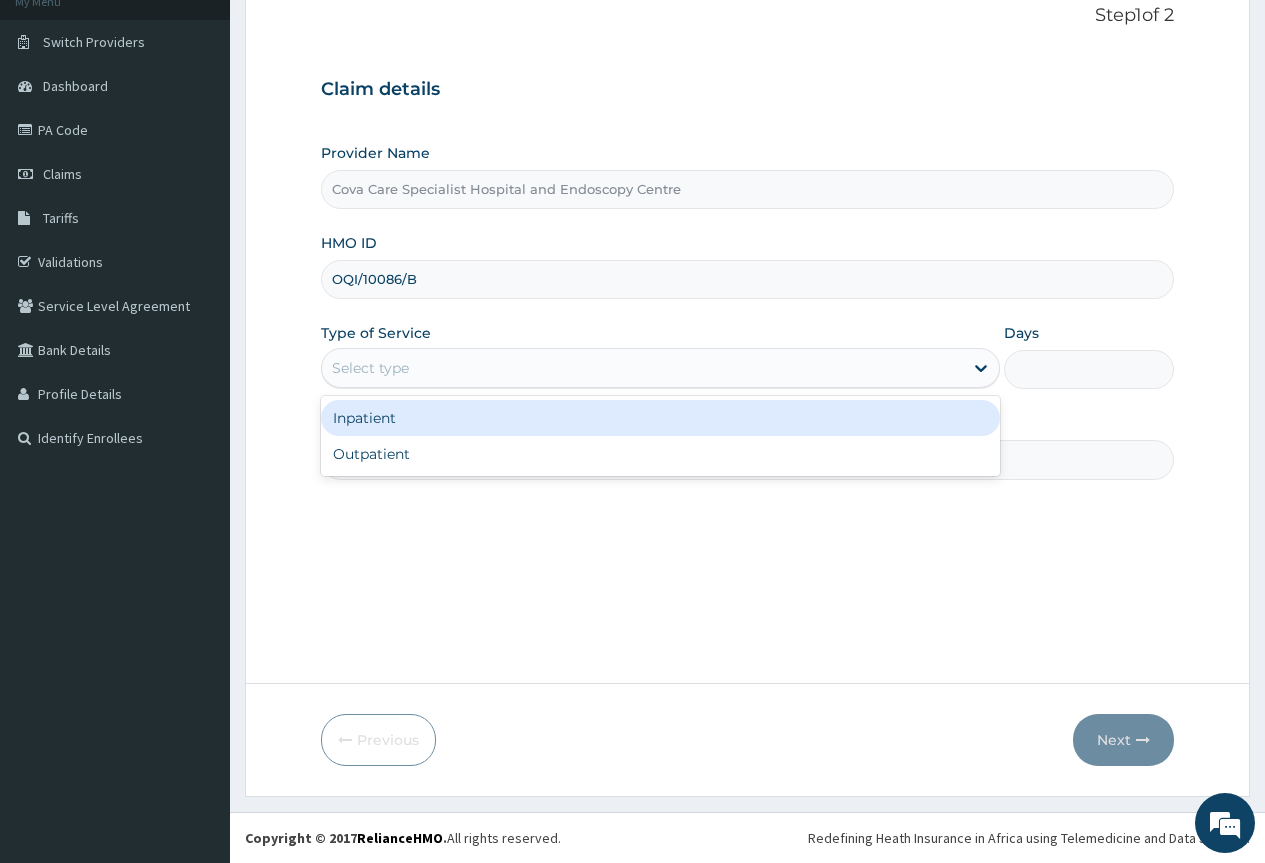 click on "Select type" at bounding box center [642, 368] 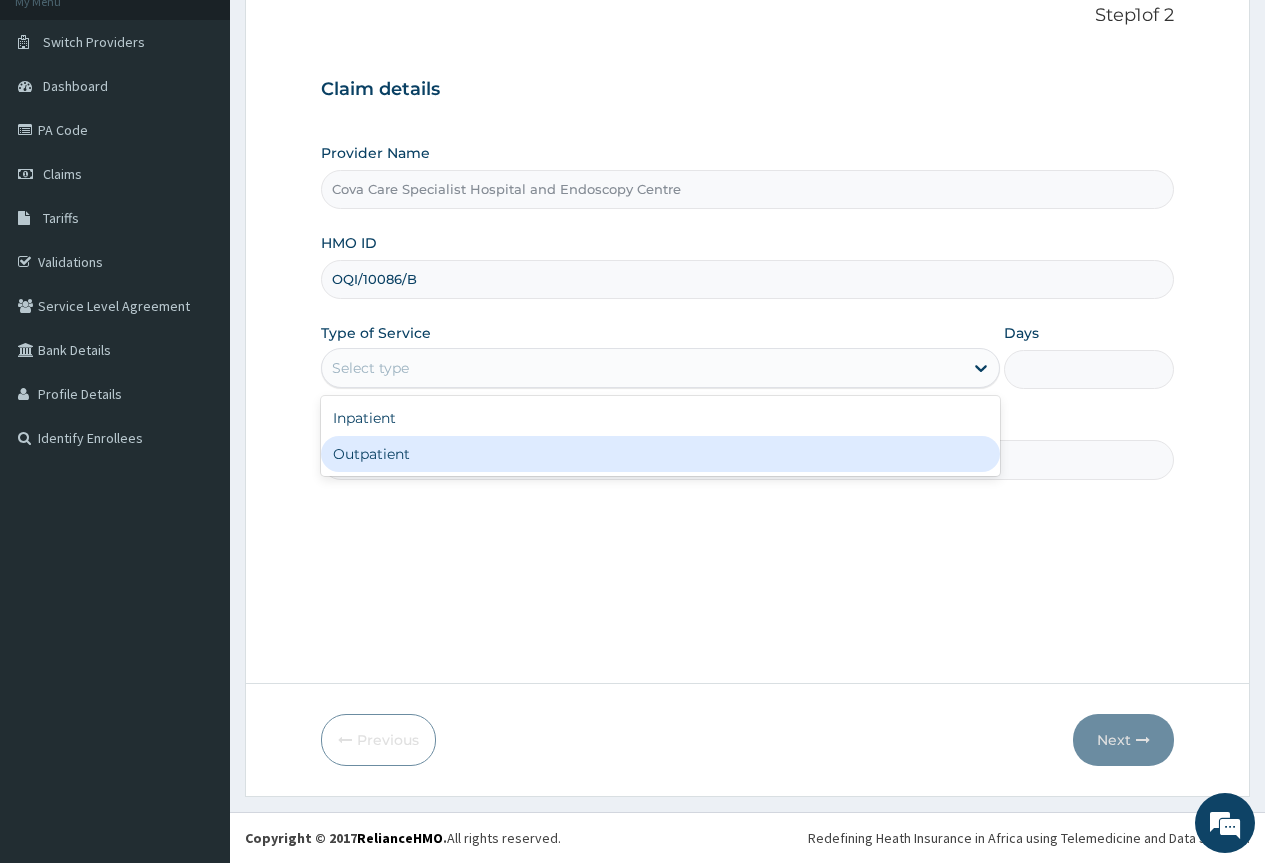 click on "Outpatient" at bounding box center [660, 454] 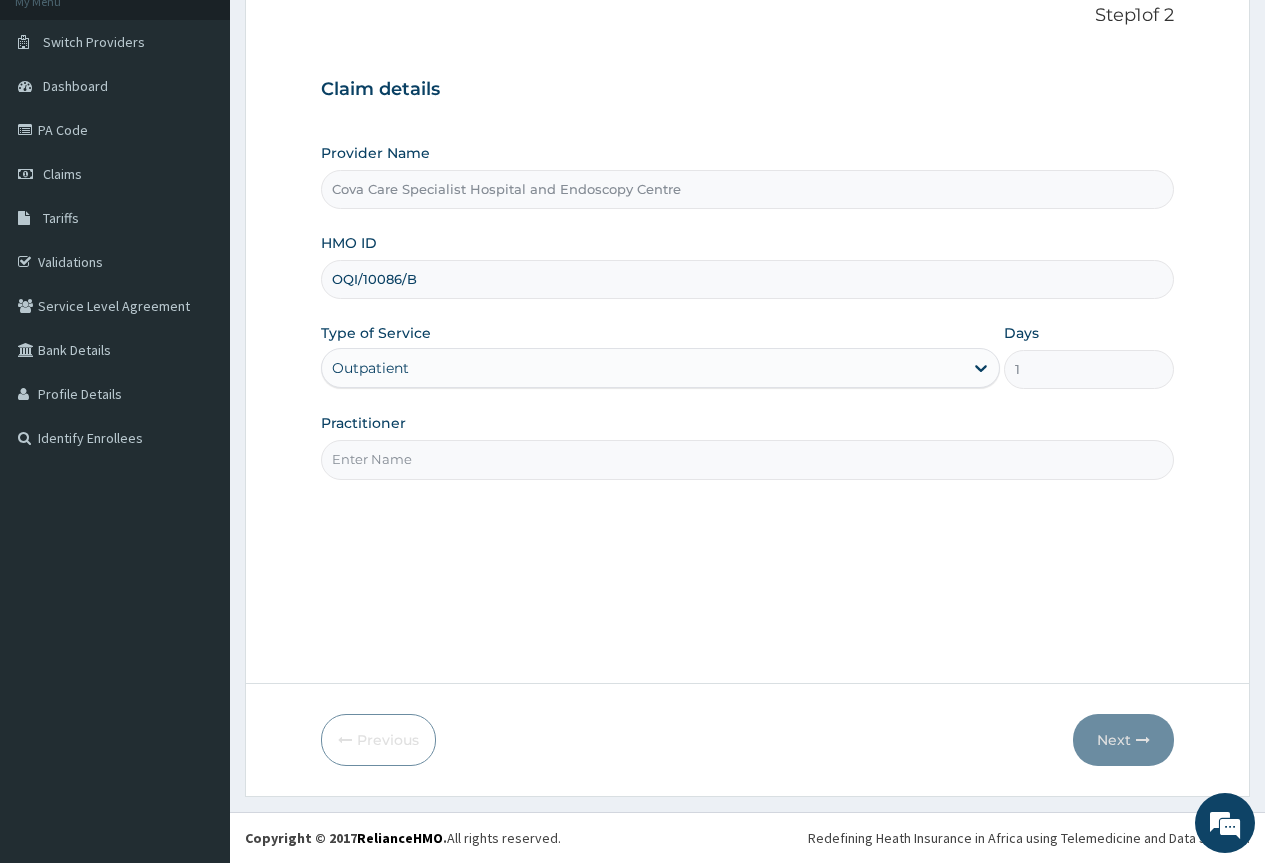 click on "Practitioner" at bounding box center [747, 459] 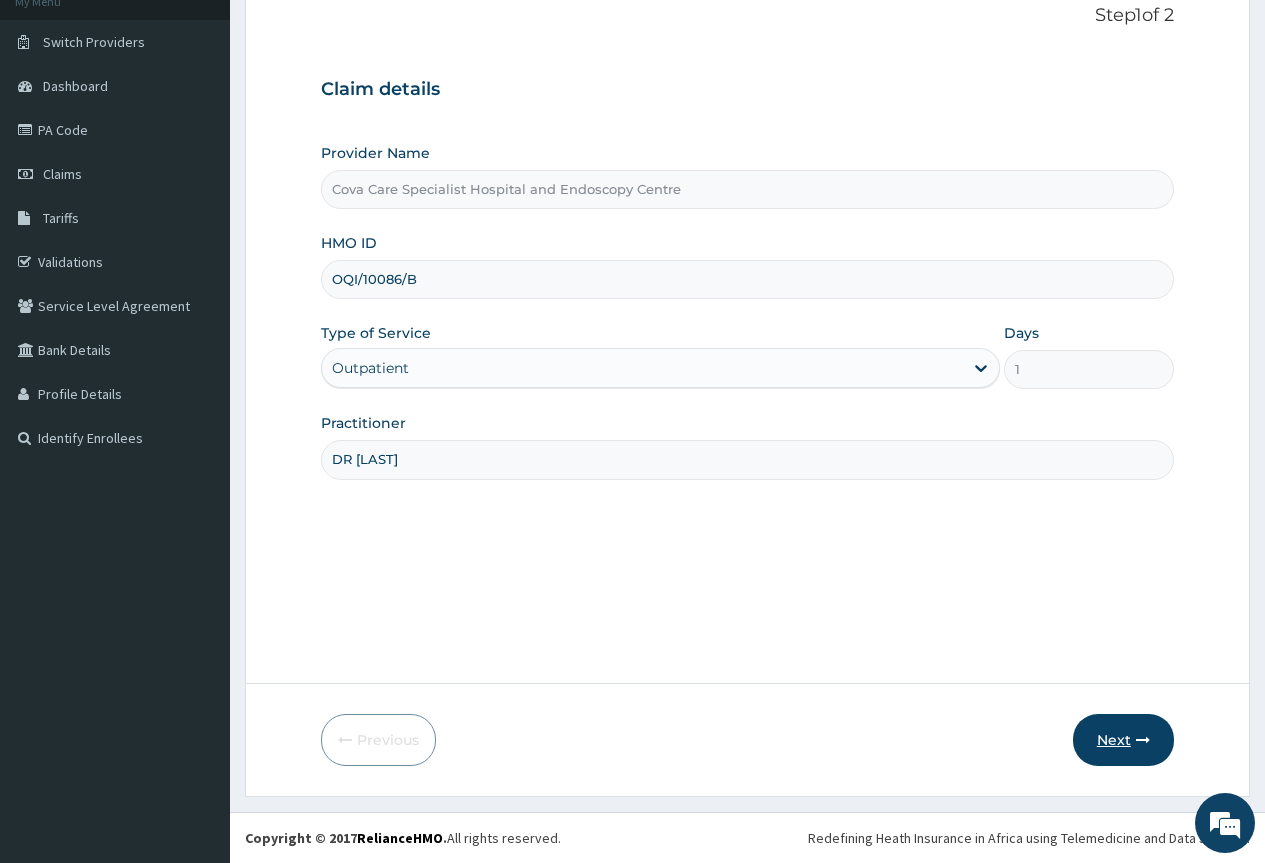 click on "Next" at bounding box center (1123, 740) 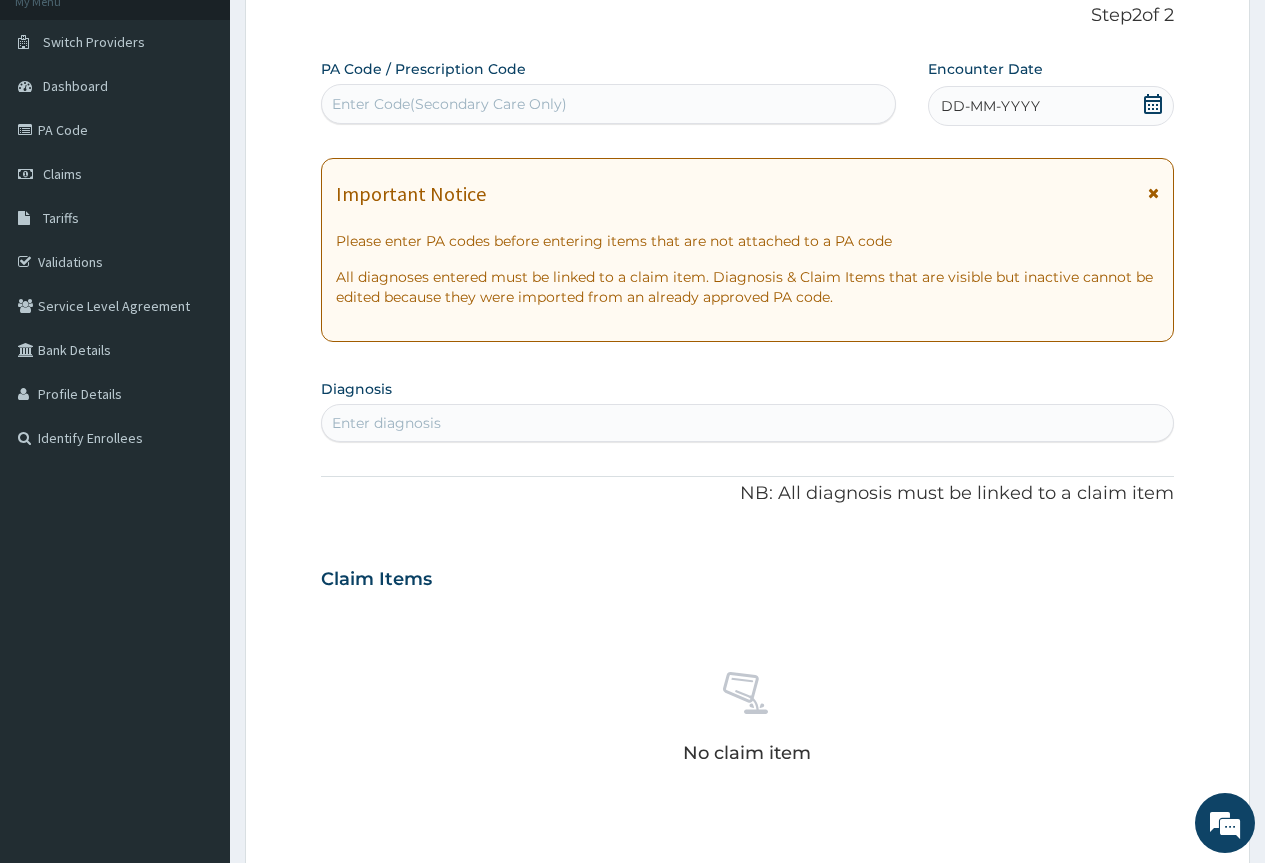 click at bounding box center [1153, 193] 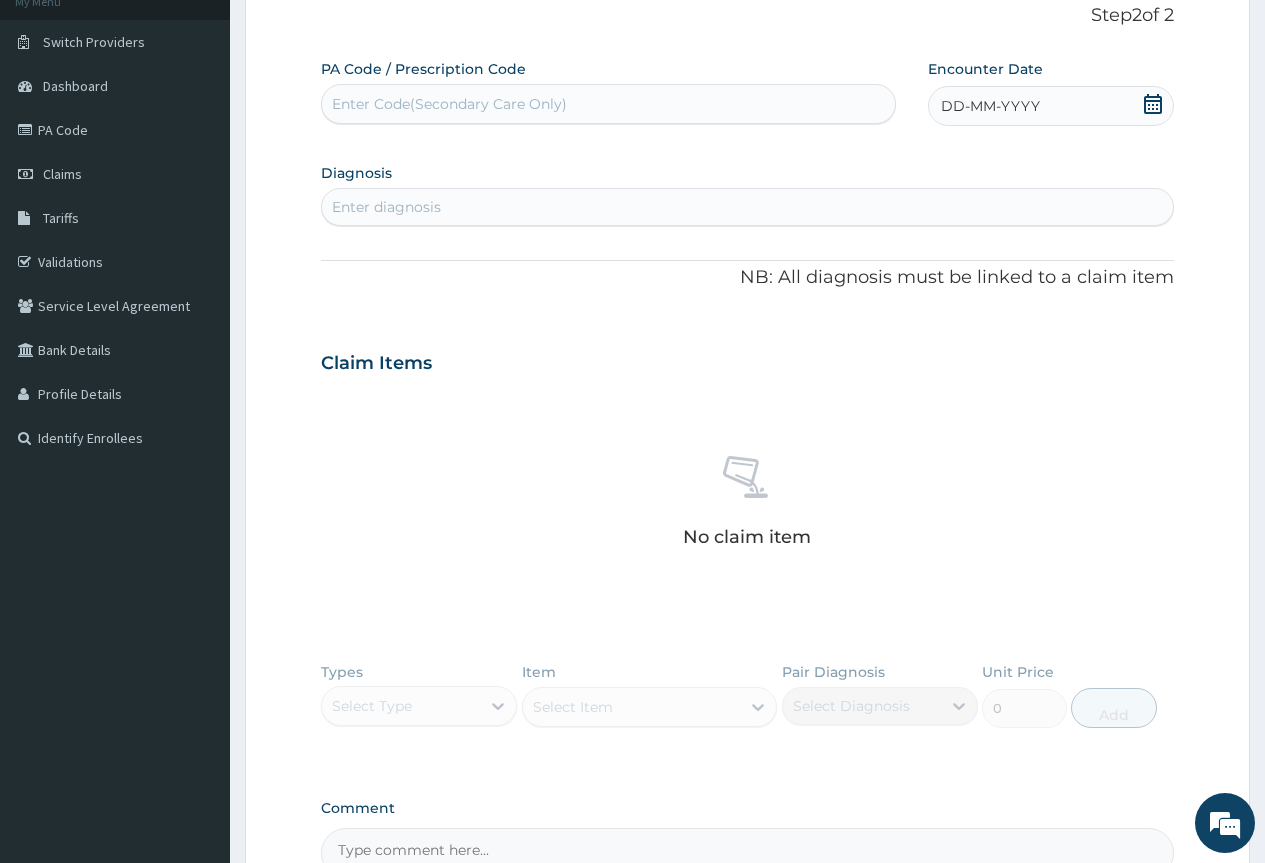 click on "Enter Code(Secondary Care Only)" at bounding box center [449, 104] 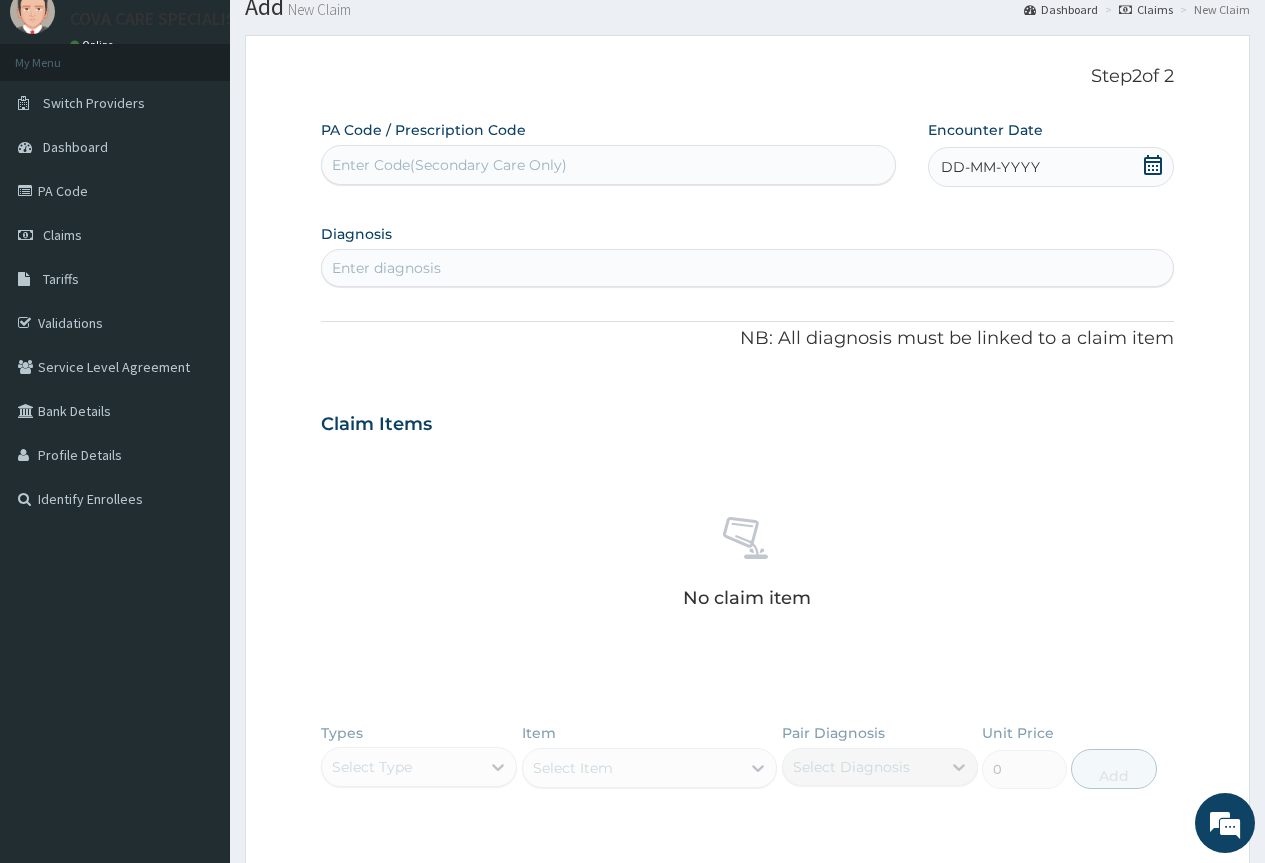 scroll, scrollTop: 0, scrollLeft: 0, axis: both 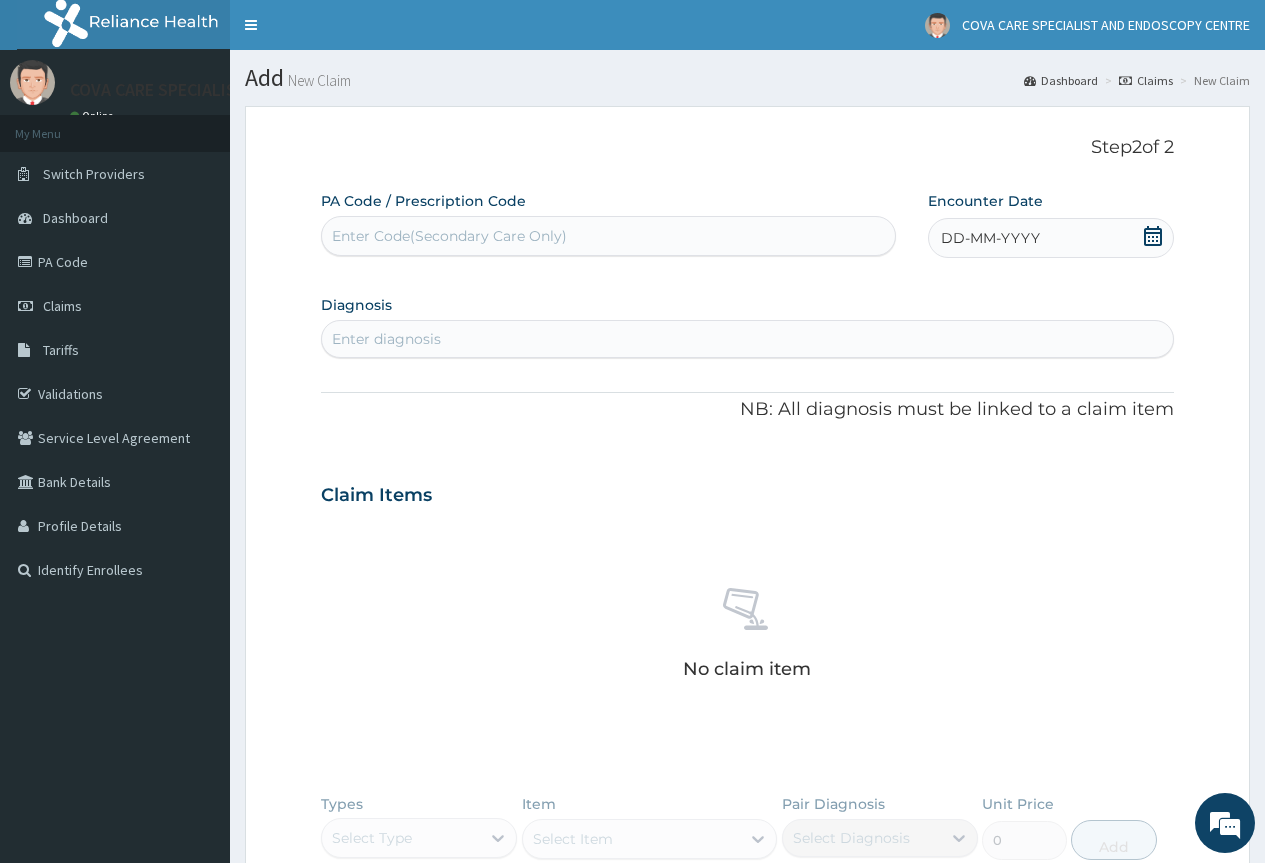 click on "DD-MM-YYYY" at bounding box center [1051, 238] 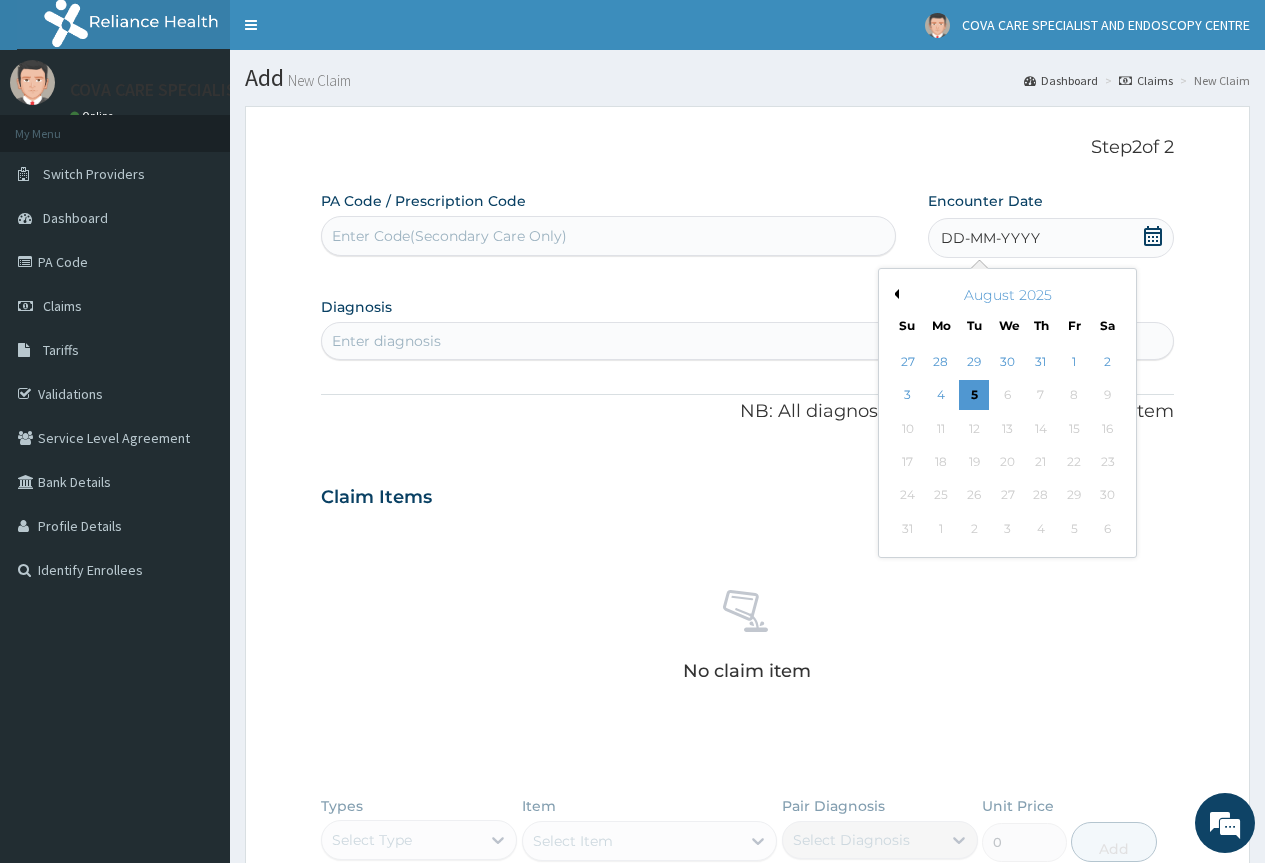 click on "August 2025" at bounding box center (1007, 295) 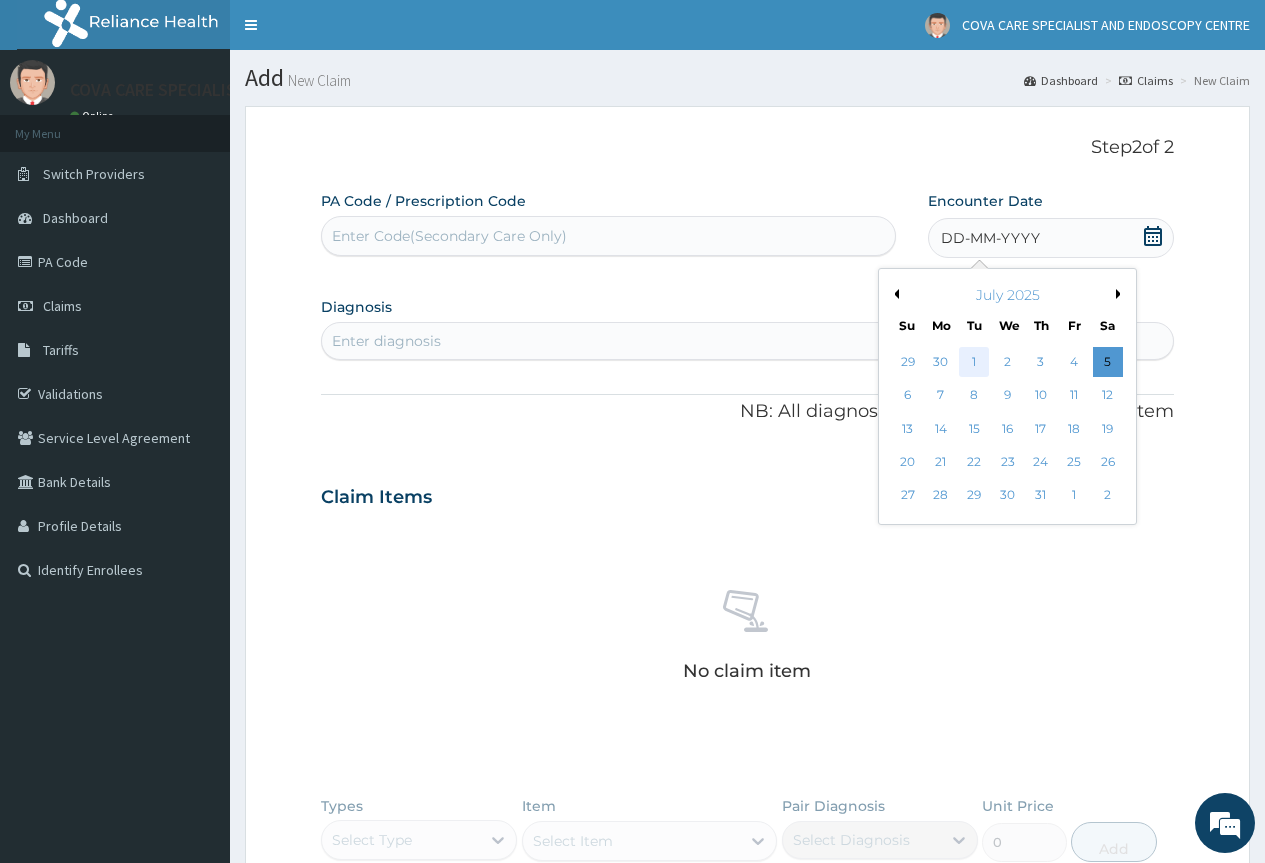 click on "1" at bounding box center [974, 362] 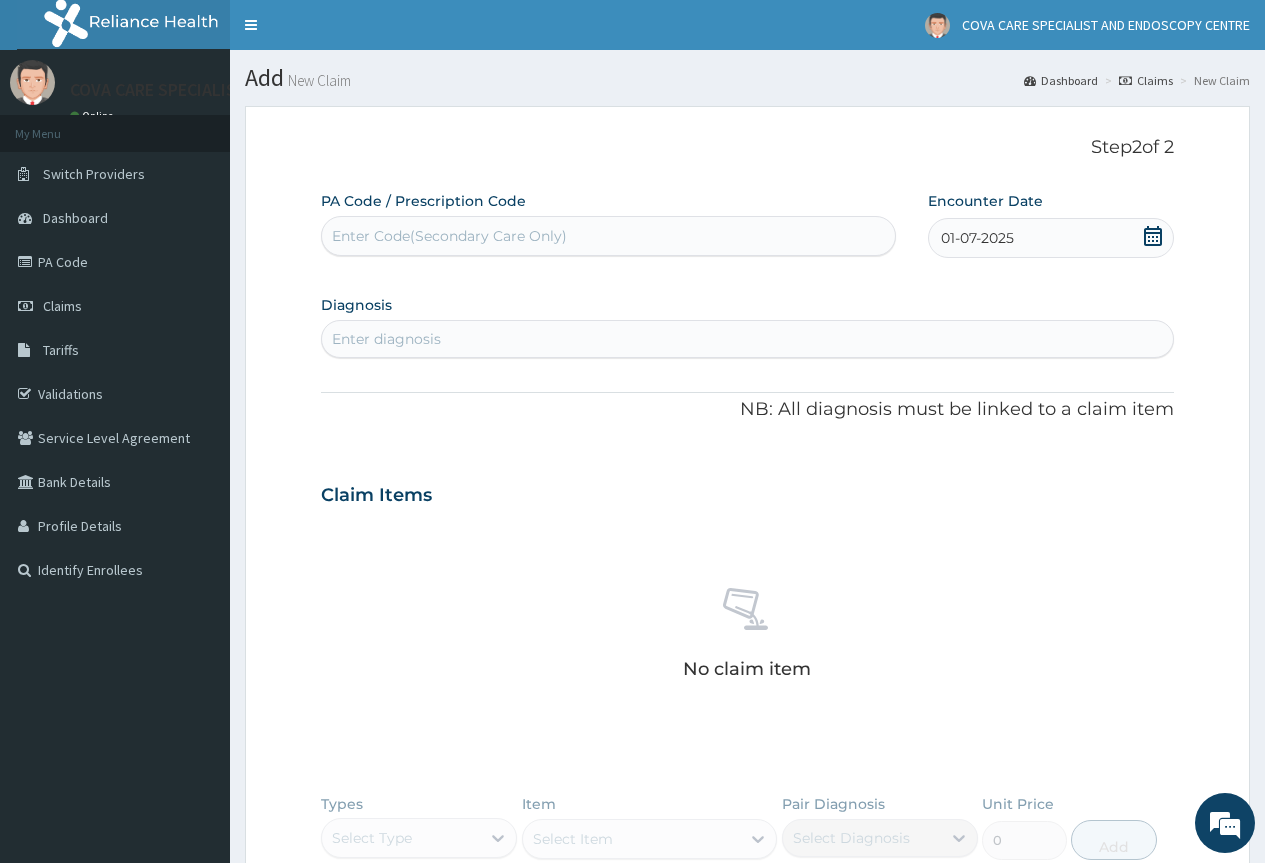 click on "Enter diagnosis" at bounding box center [747, 339] 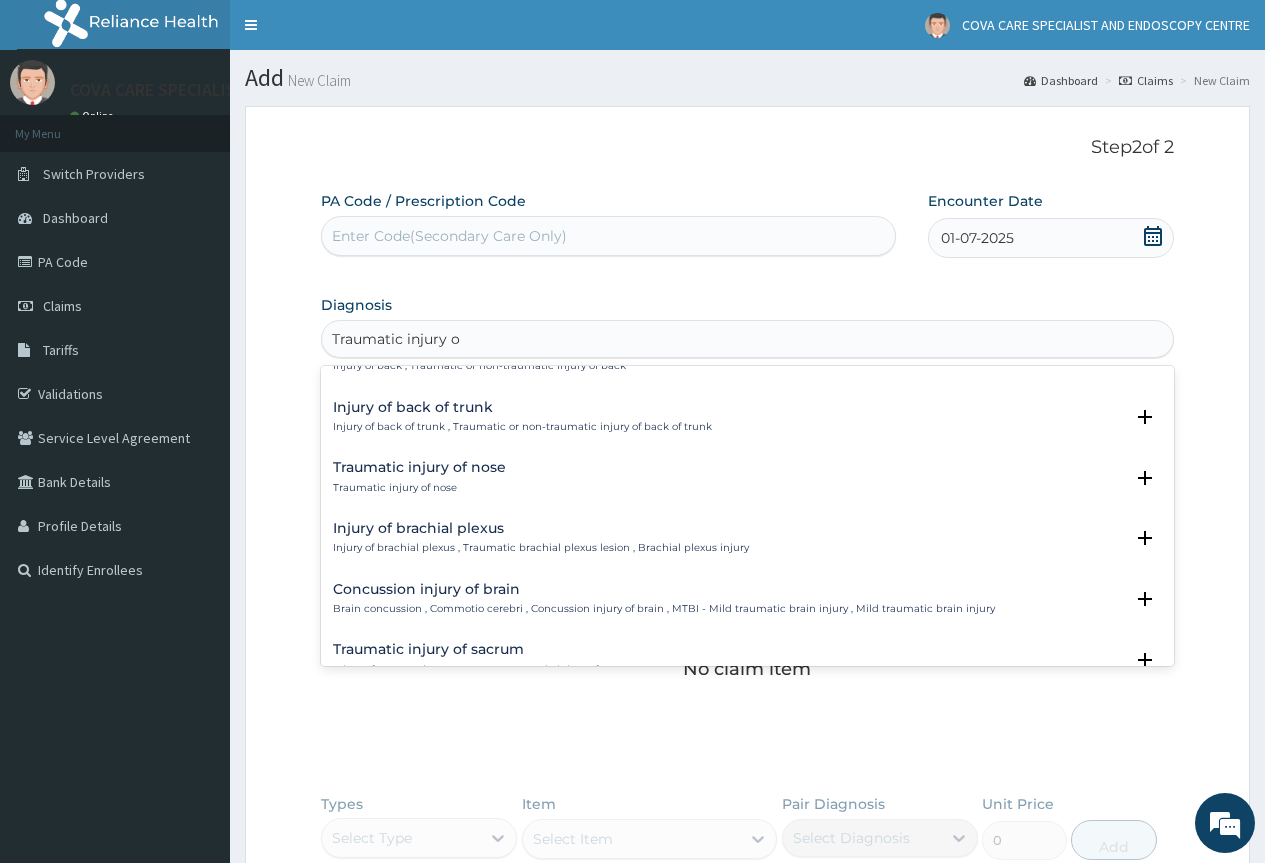 scroll, scrollTop: 0, scrollLeft: 0, axis: both 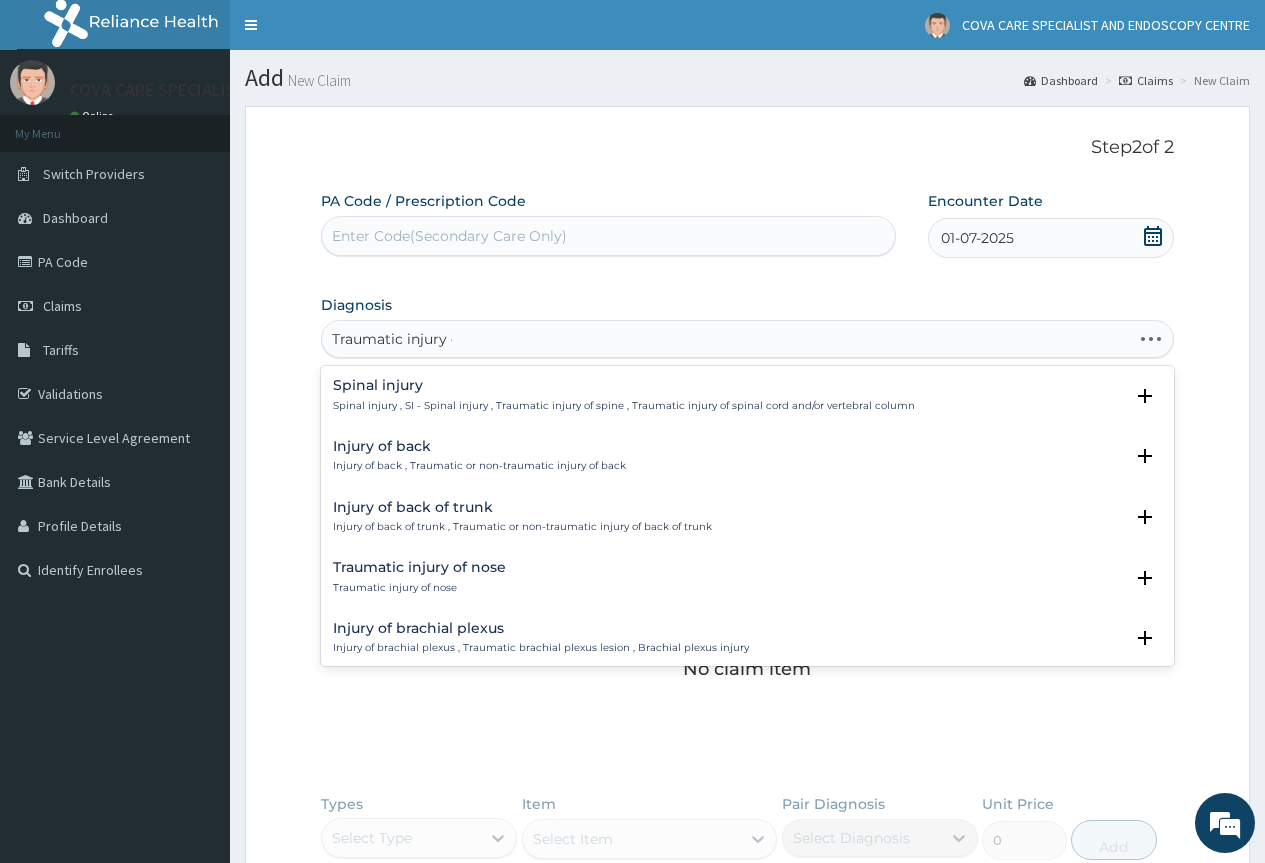 type on "Traumatic injury" 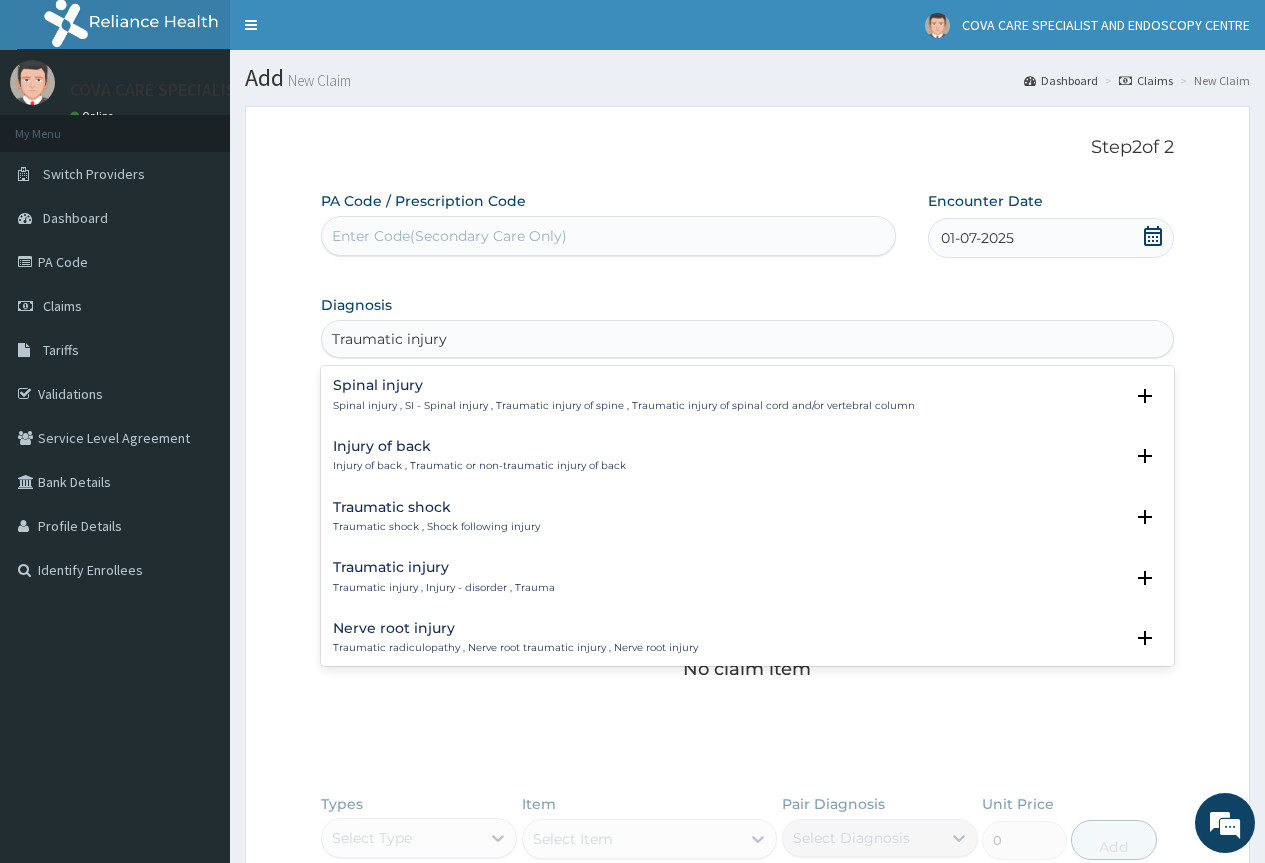 scroll, scrollTop: 100, scrollLeft: 0, axis: vertical 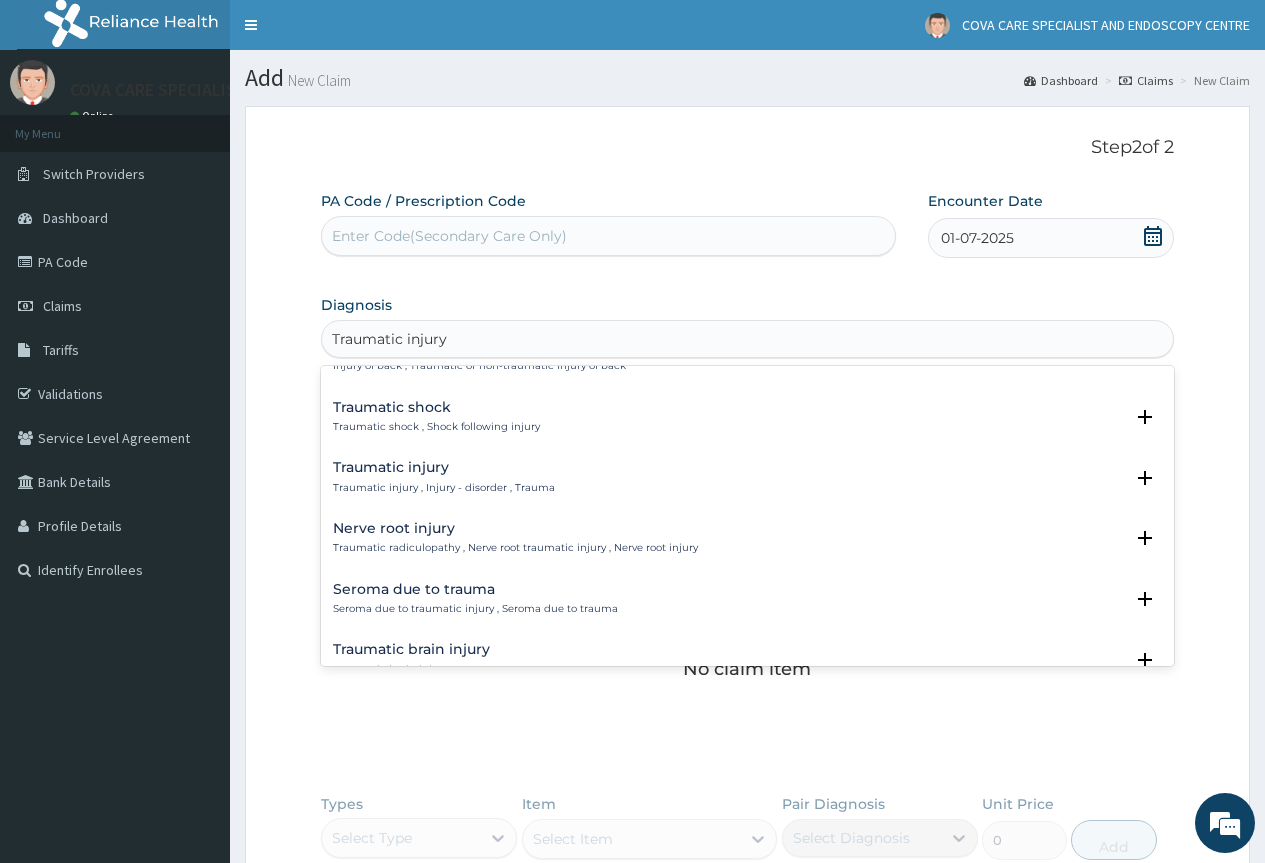 click on "Traumatic injury" at bounding box center (444, 467) 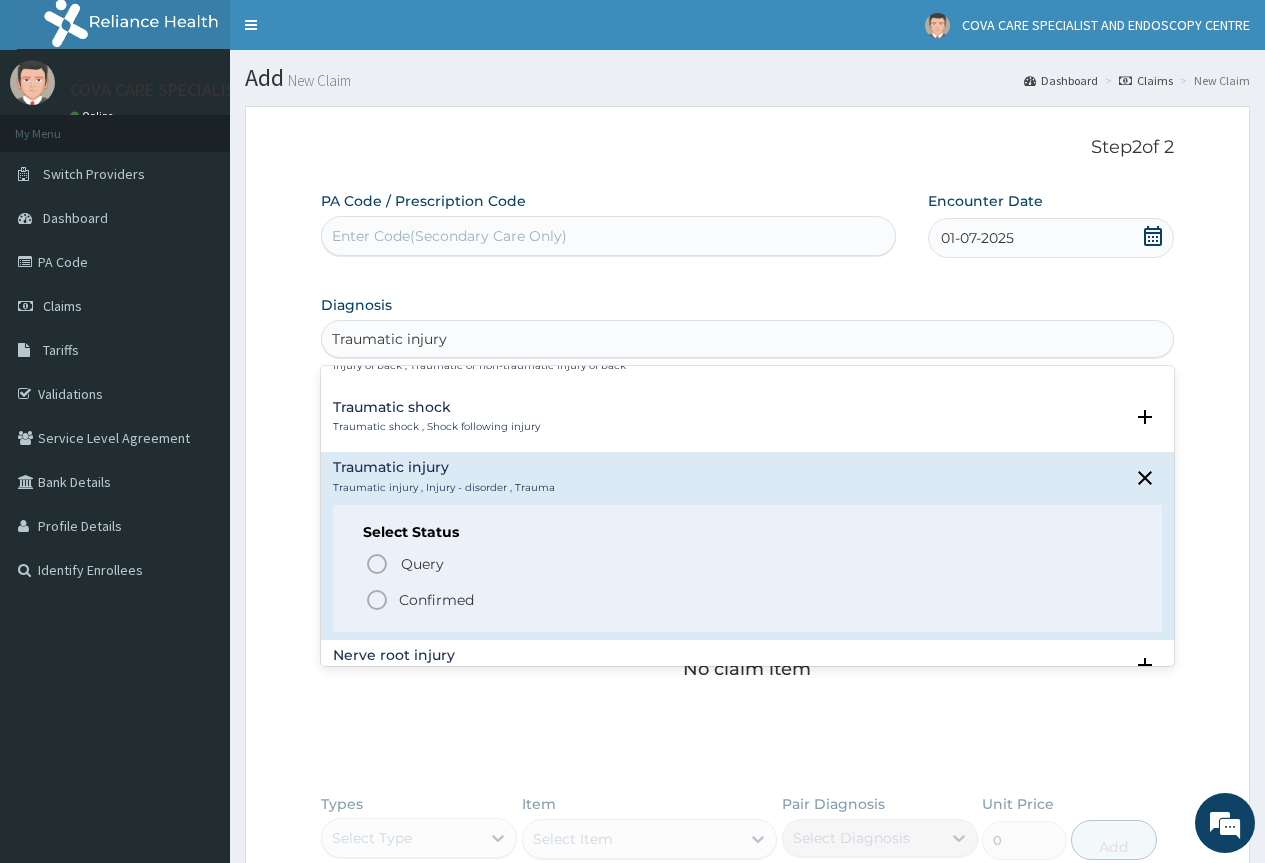 click 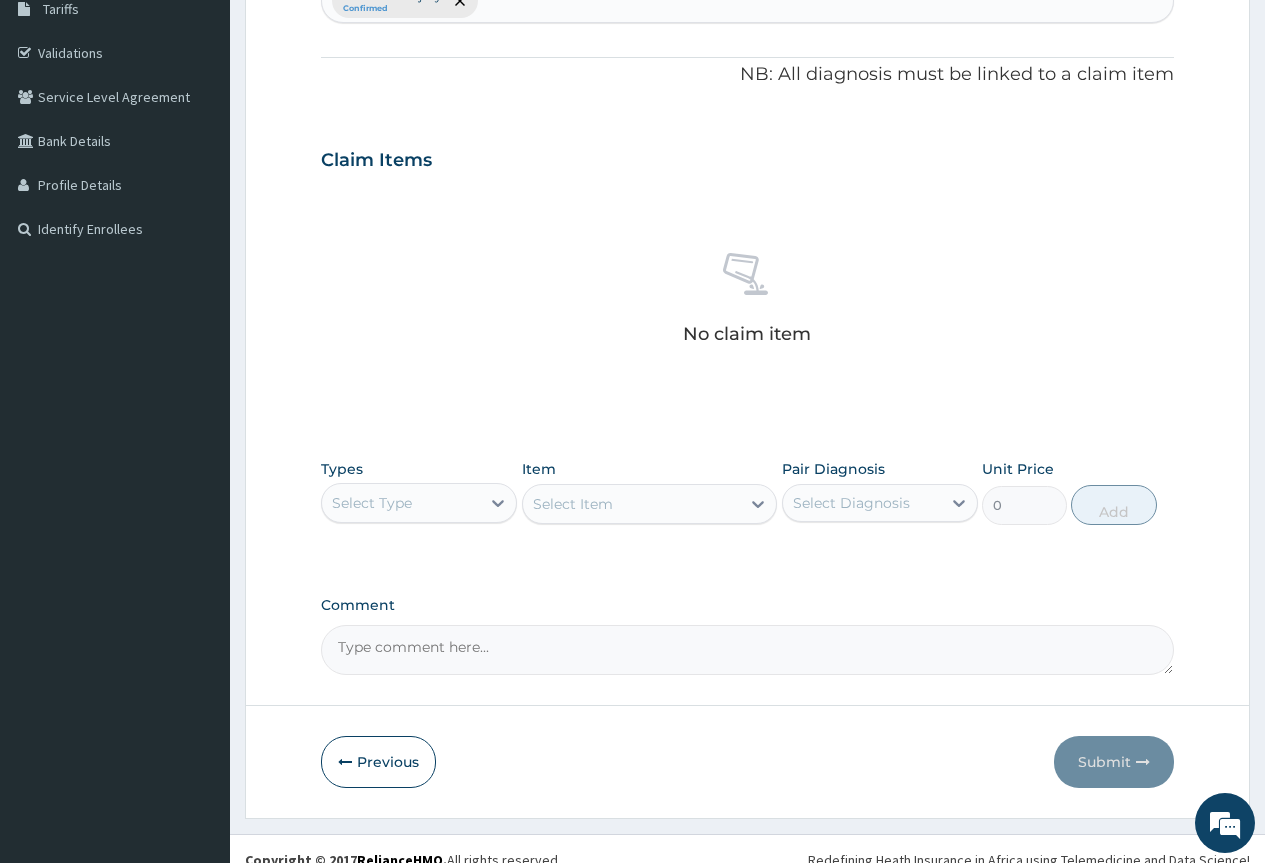 scroll, scrollTop: 363, scrollLeft: 0, axis: vertical 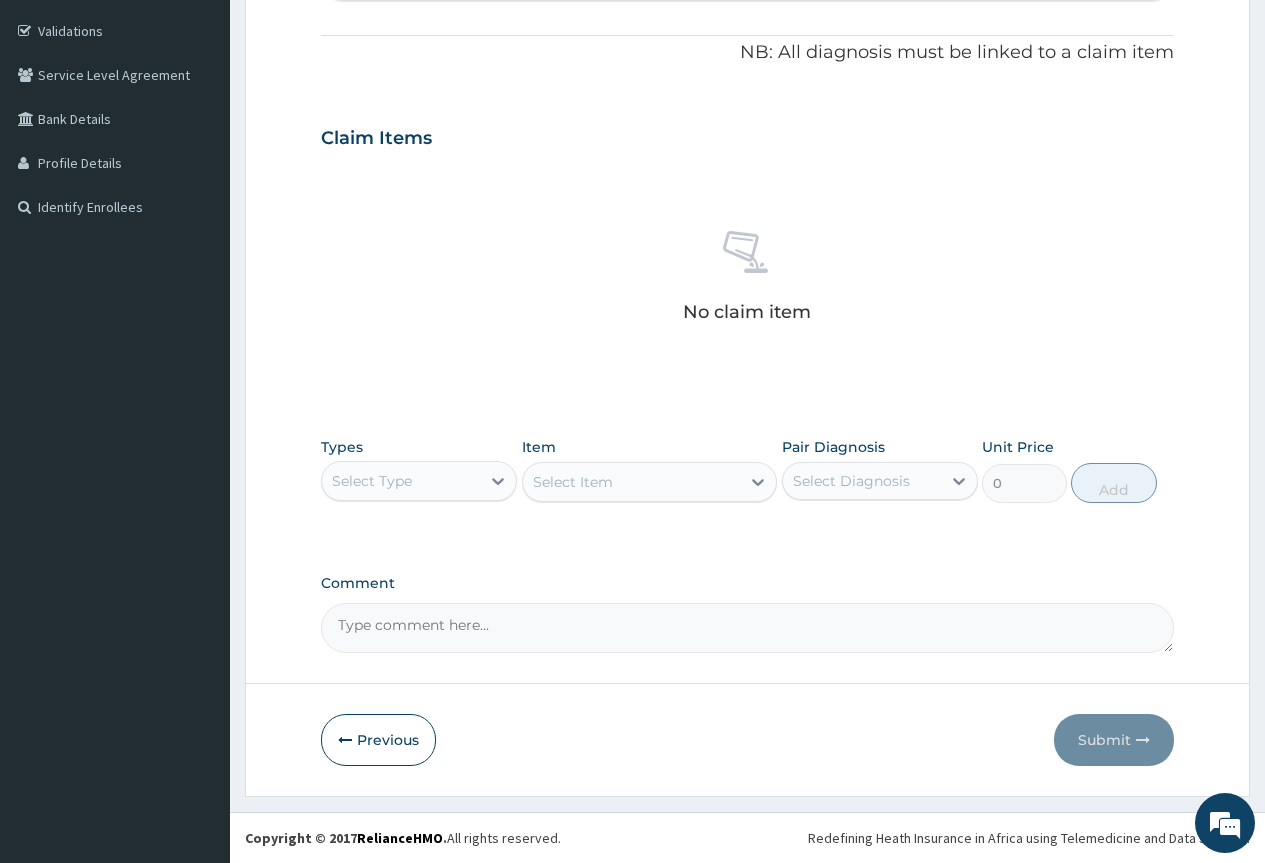 click on "Comment" at bounding box center [747, 628] 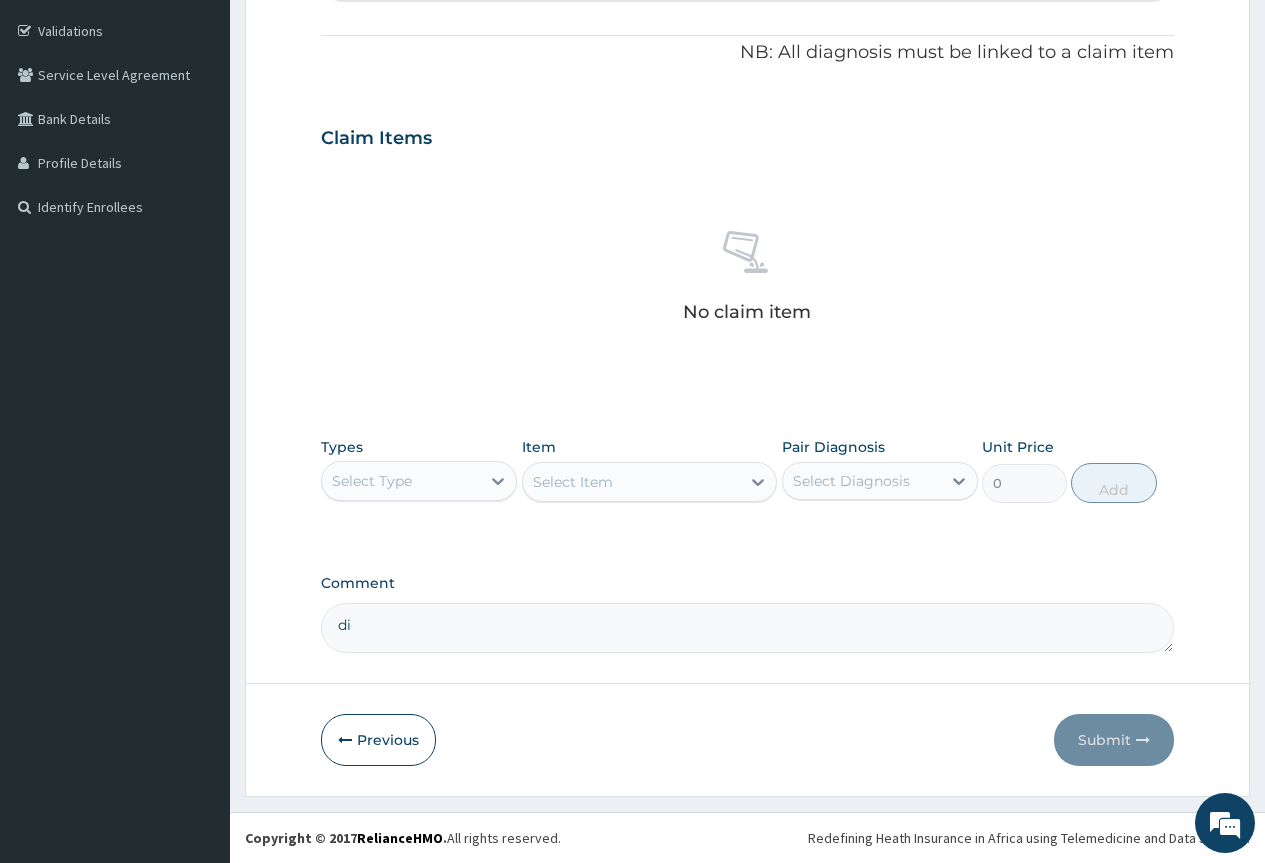 type on "d" 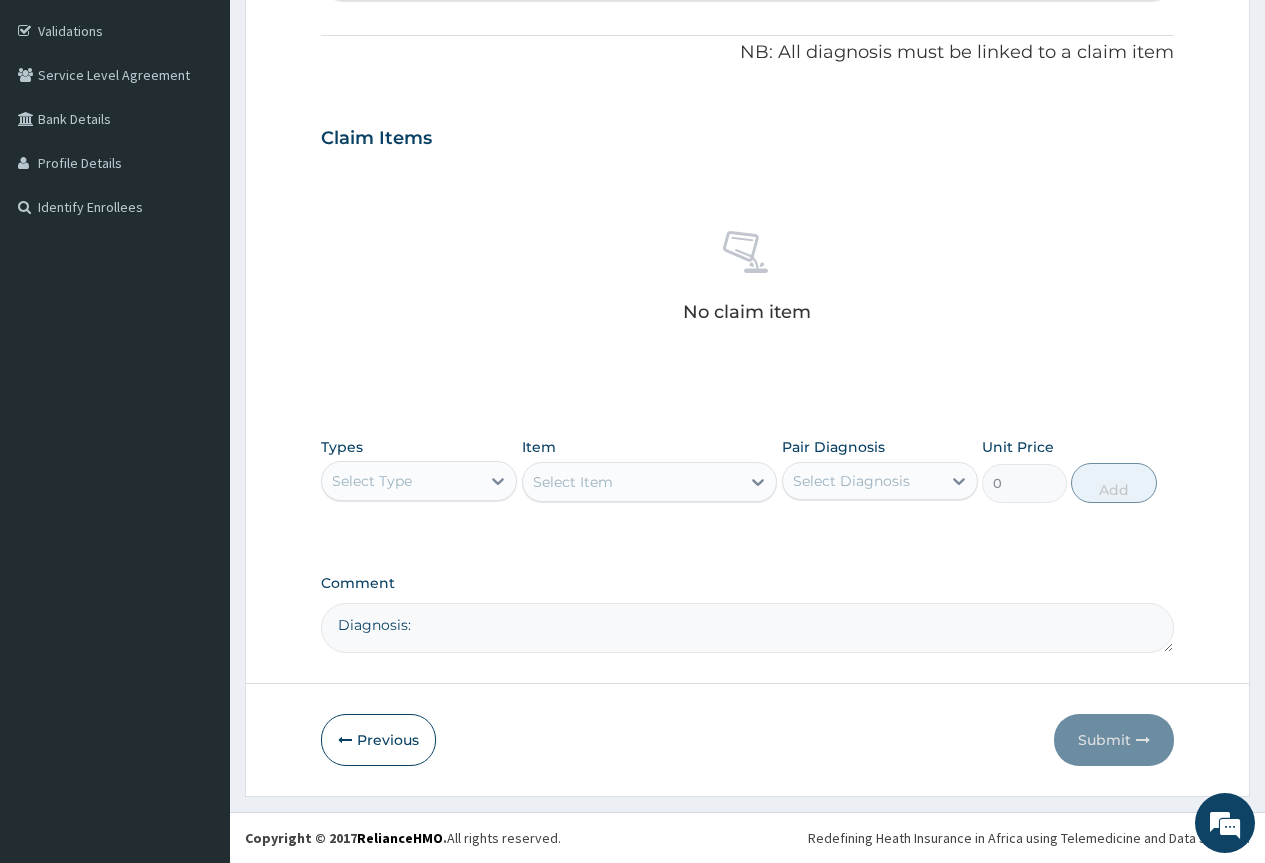 paste on "TRAUMATIC INJURY TO THE FOREHEAD" 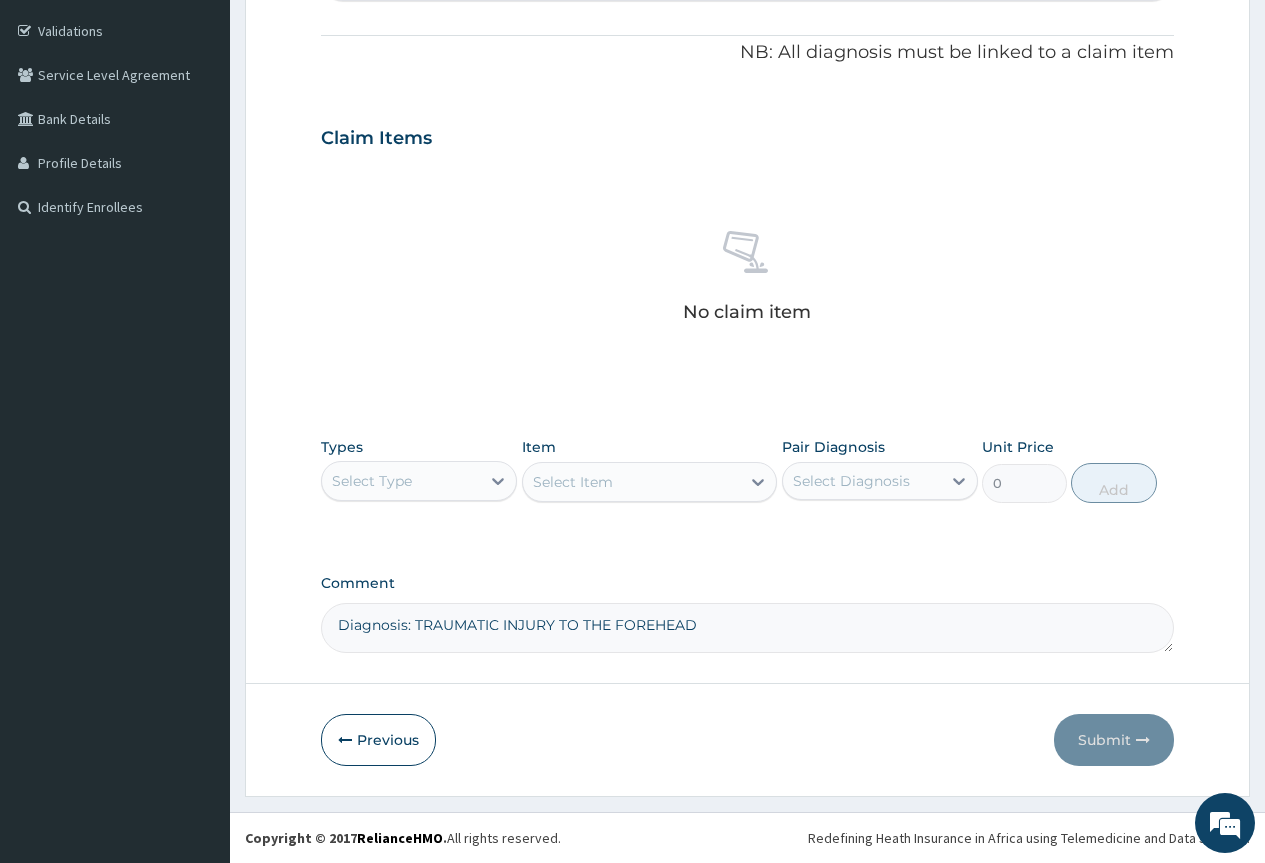 scroll, scrollTop: 263, scrollLeft: 0, axis: vertical 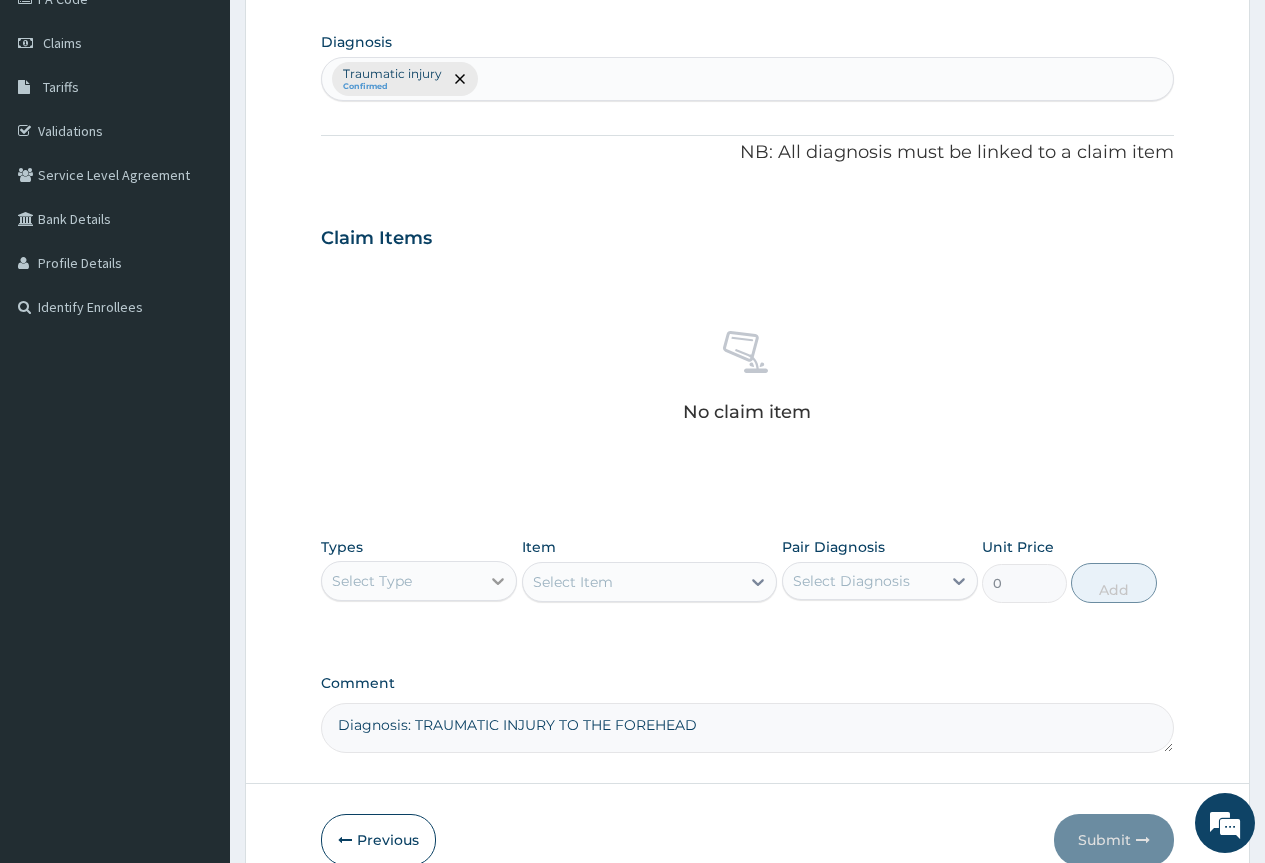 type on "Diagnosis: TRAUMATIC INJURY TO THE FOREHEAD" 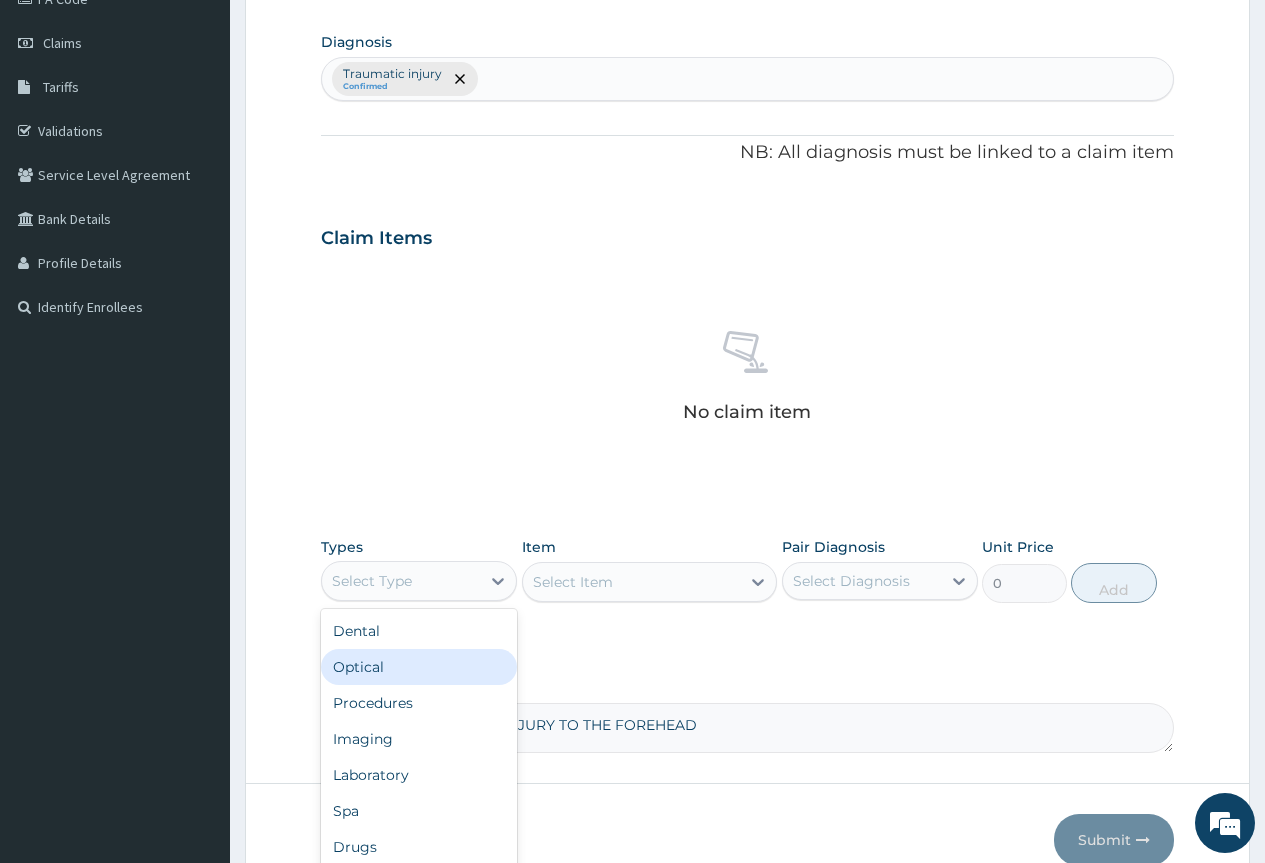 scroll, scrollTop: 68, scrollLeft: 0, axis: vertical 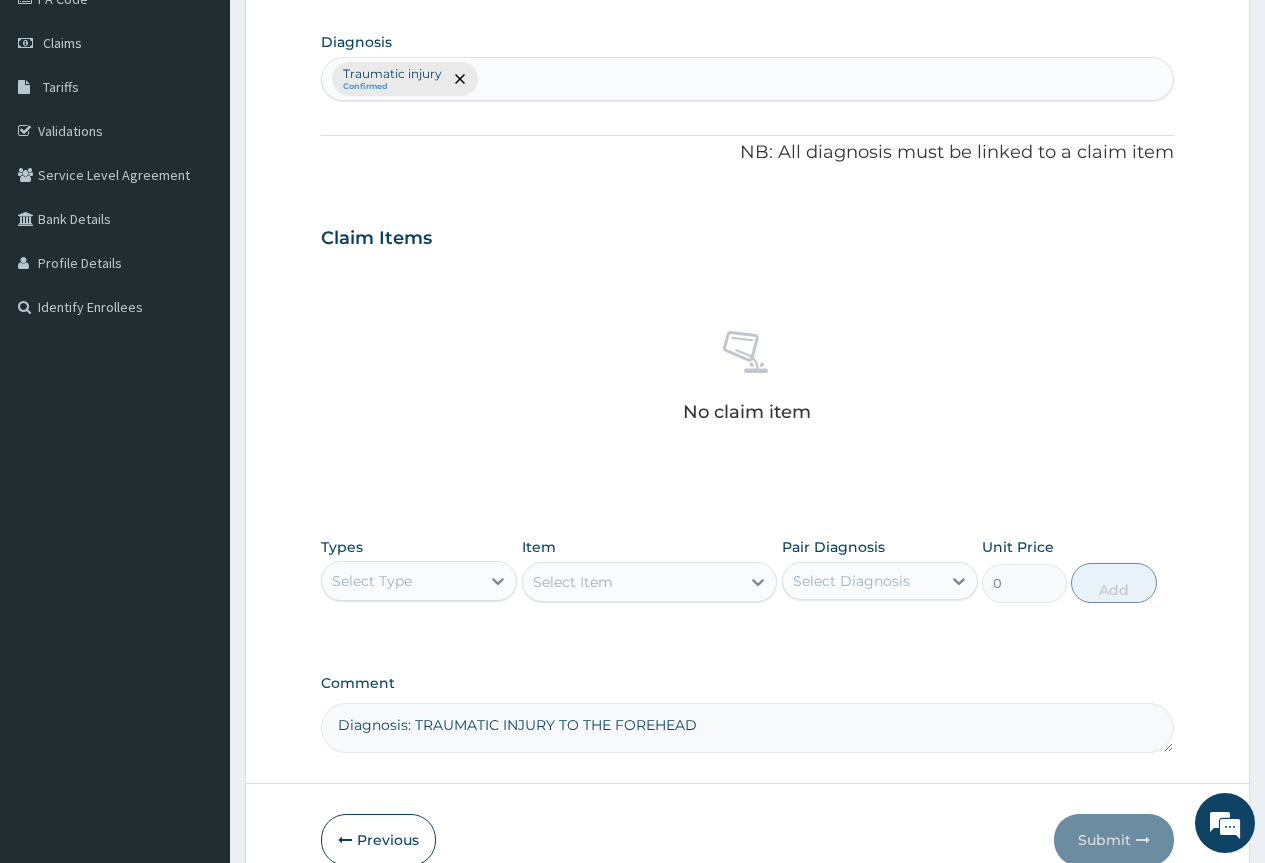 click on "No claim item" at bounding box center [747, 380] 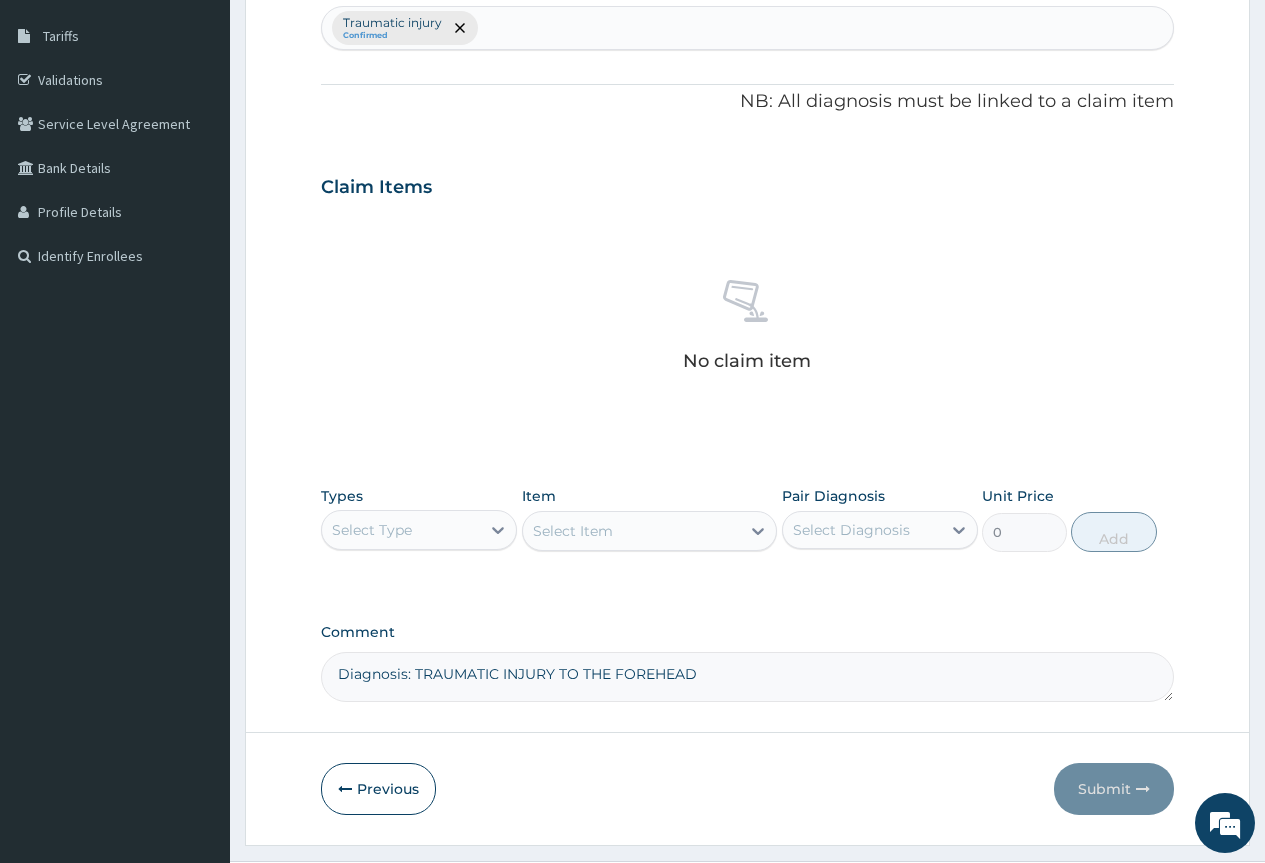 scroll, scrollTop: 363, scrollLeft: 0, axis: vertical 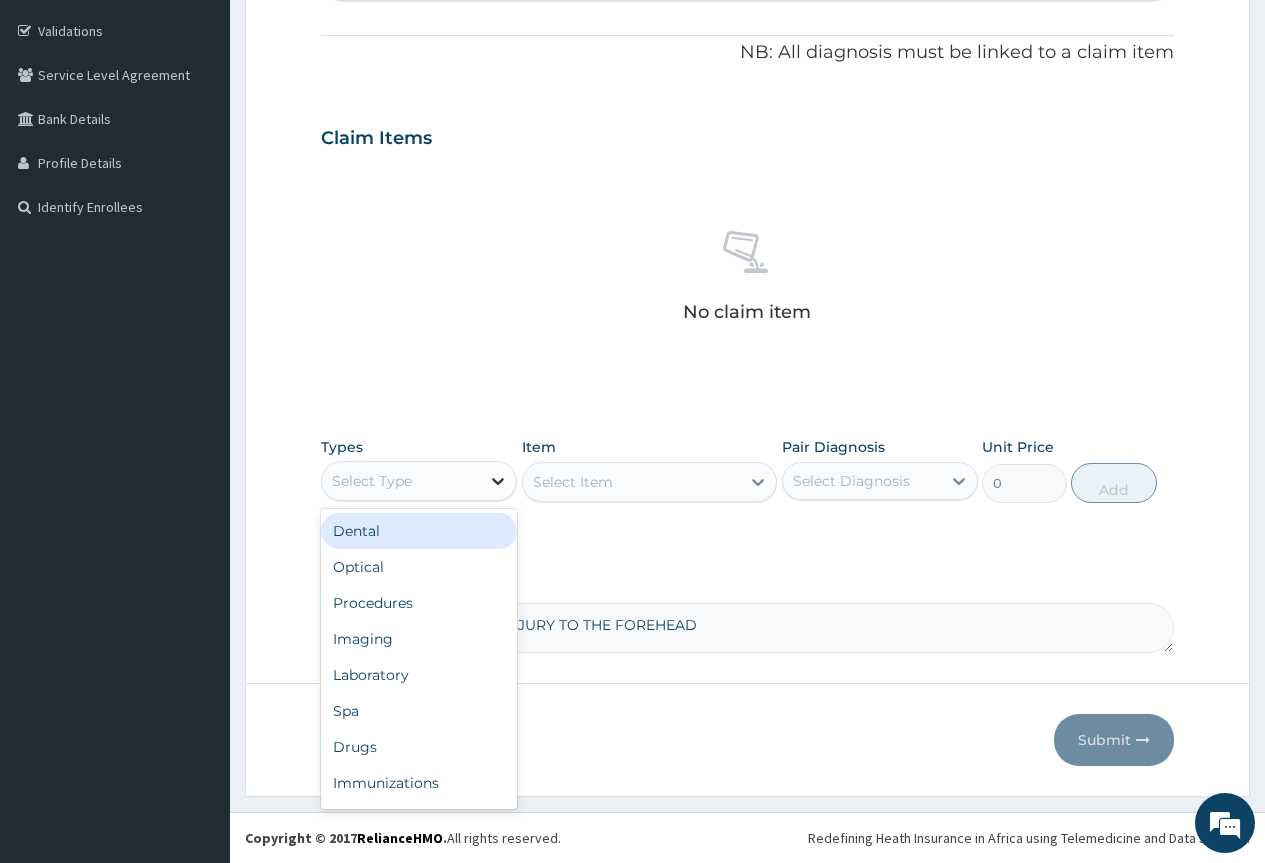 click 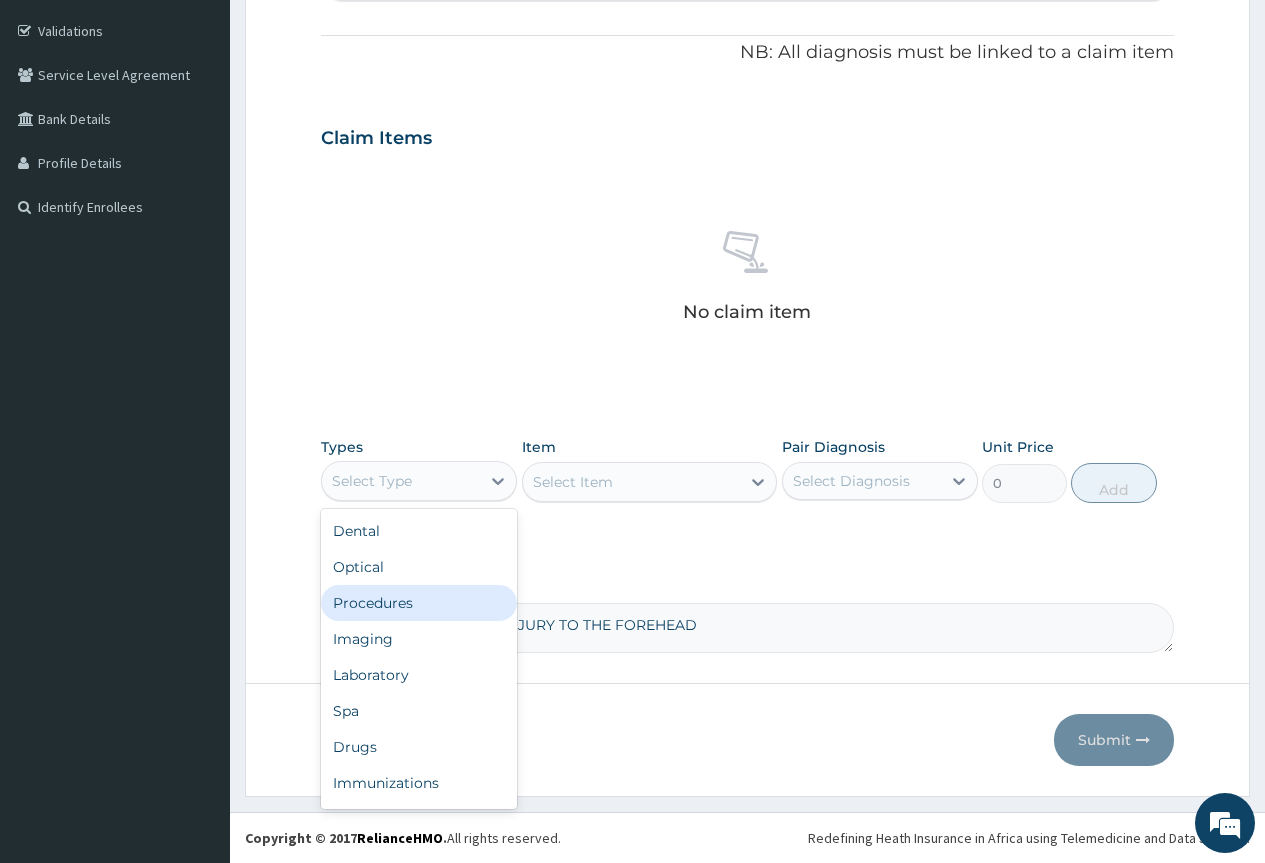 click on "Procedures" at bounding box center [419, 603] 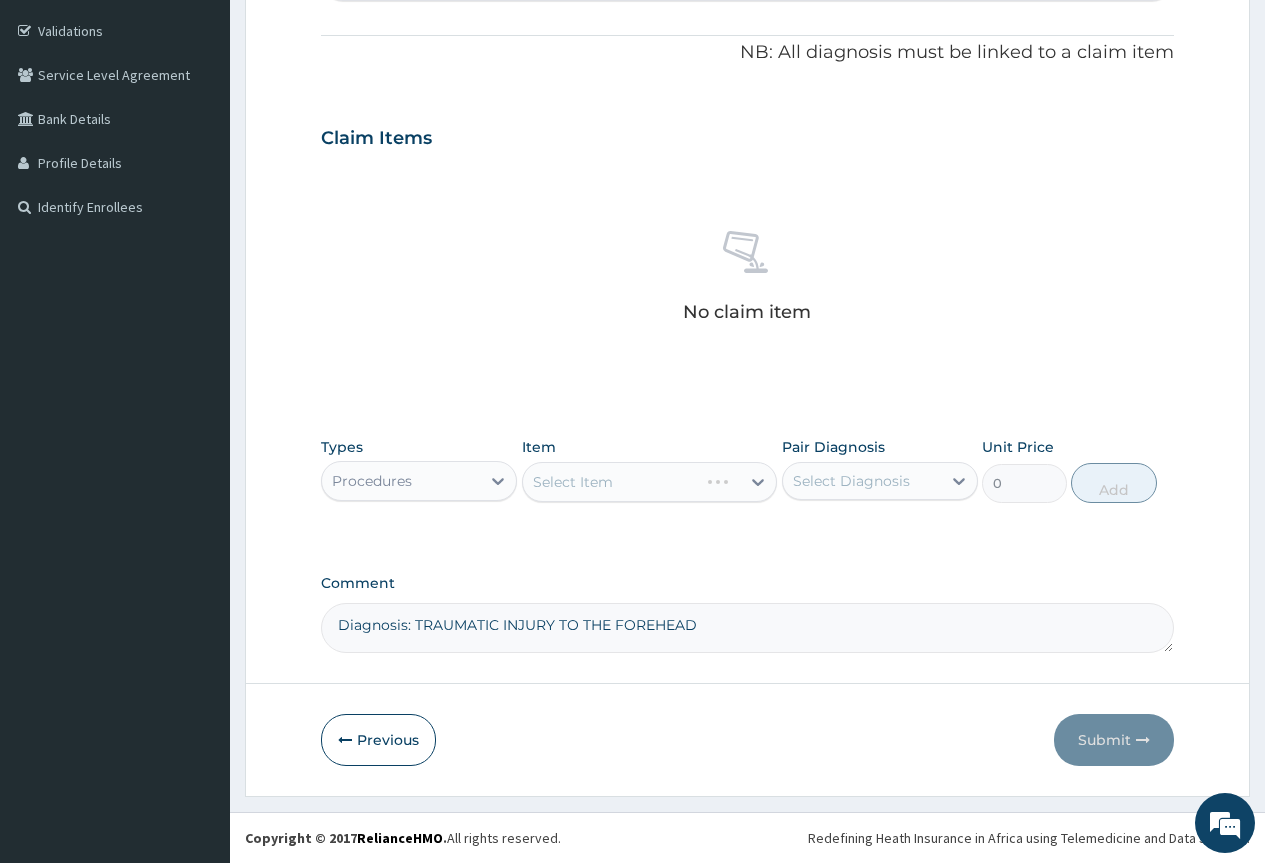 click on "Select Item" at bounding box center [650, 482] 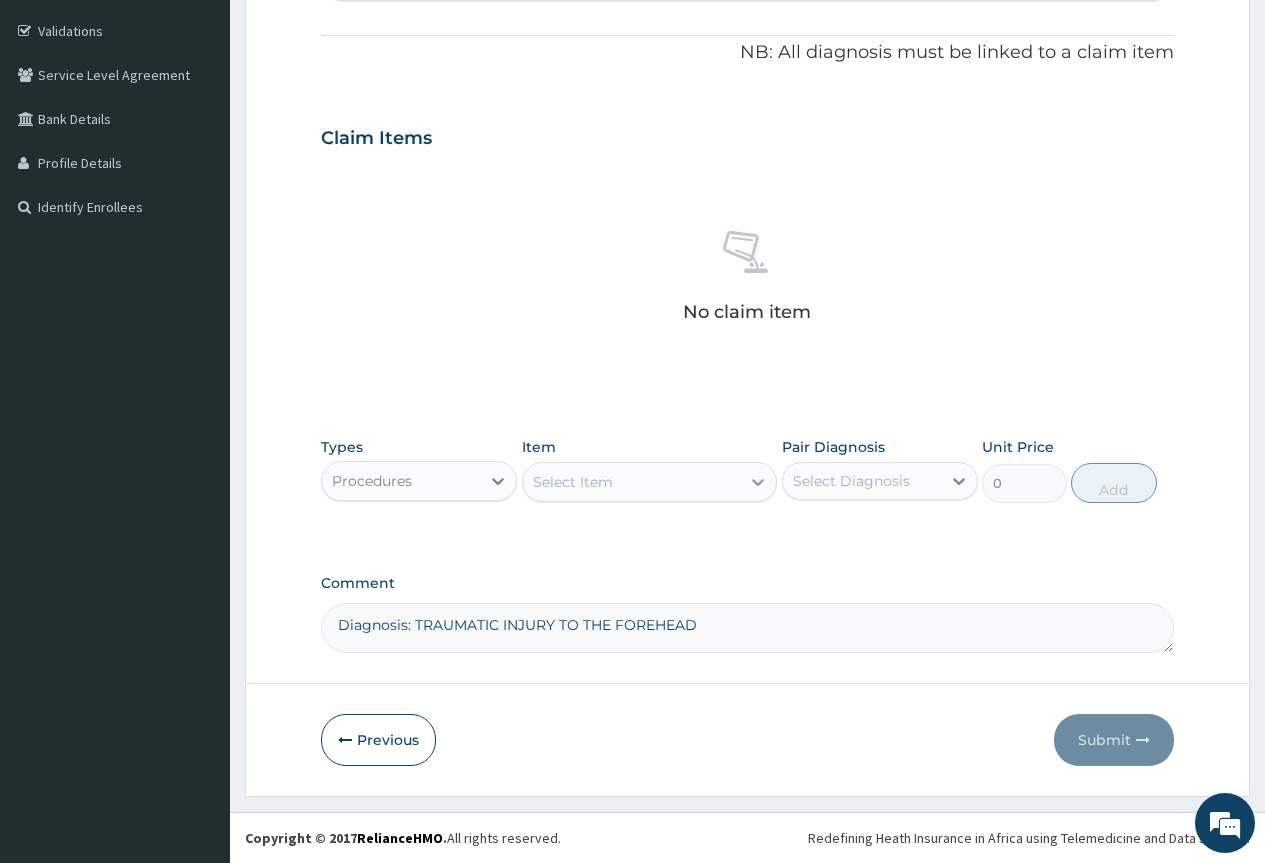 click 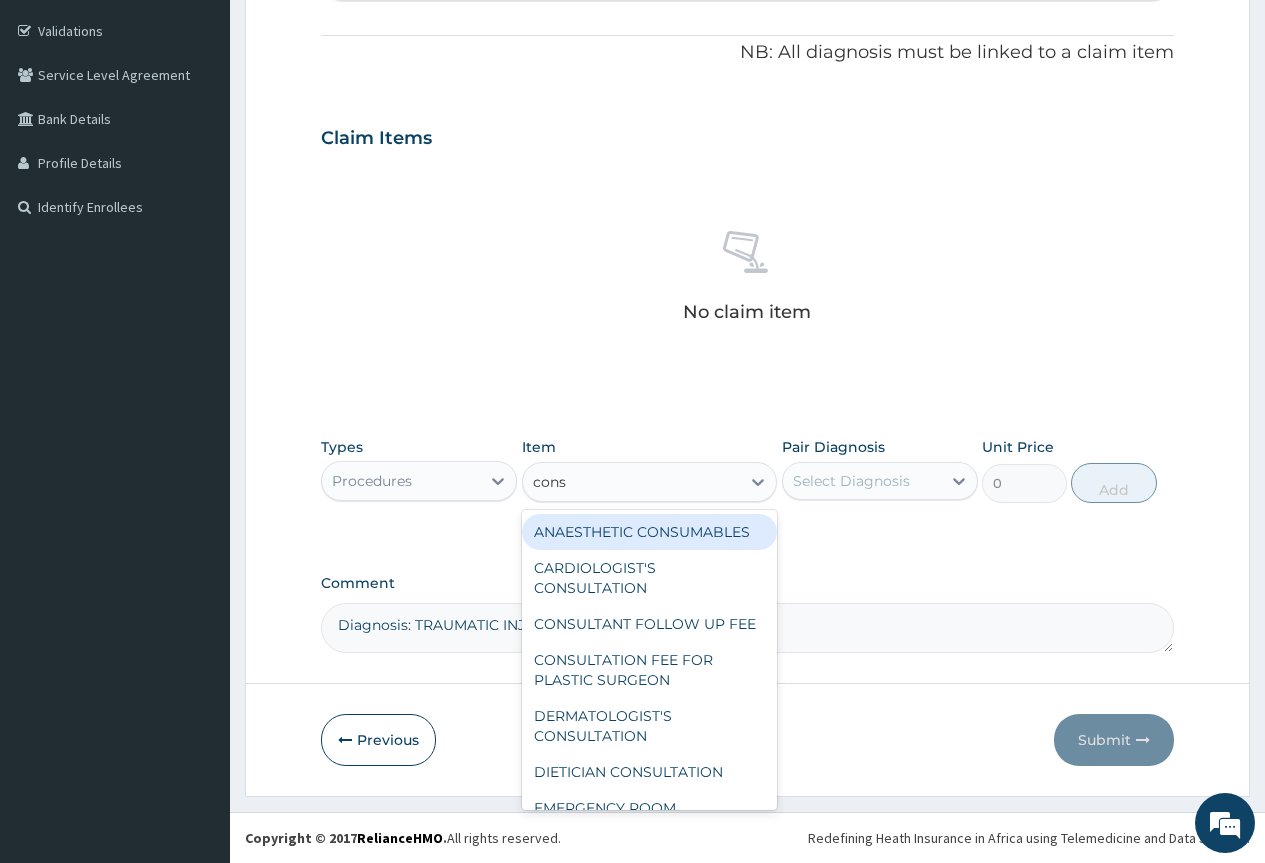 type on "consu" 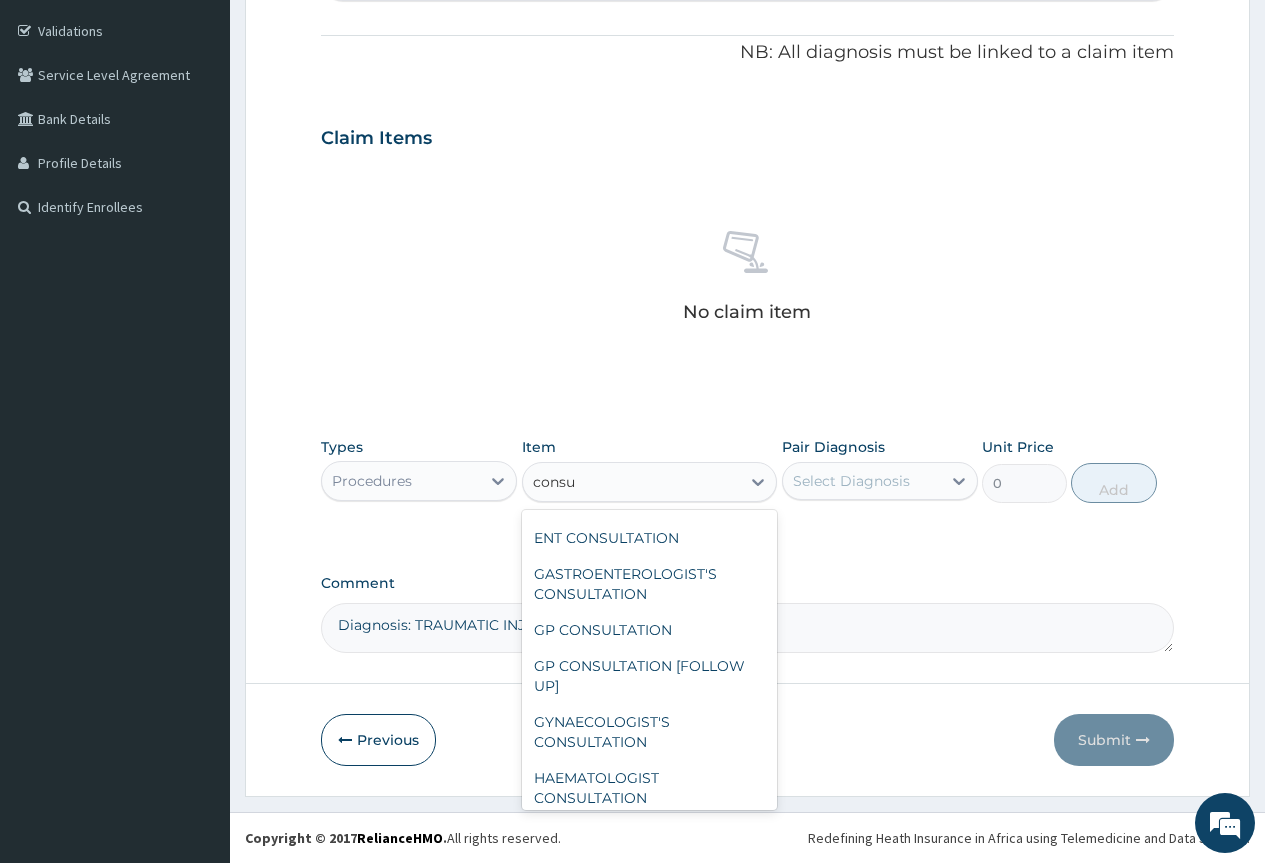scroll, scrollTop: 400, scrollLeft: 0, axis: vertical 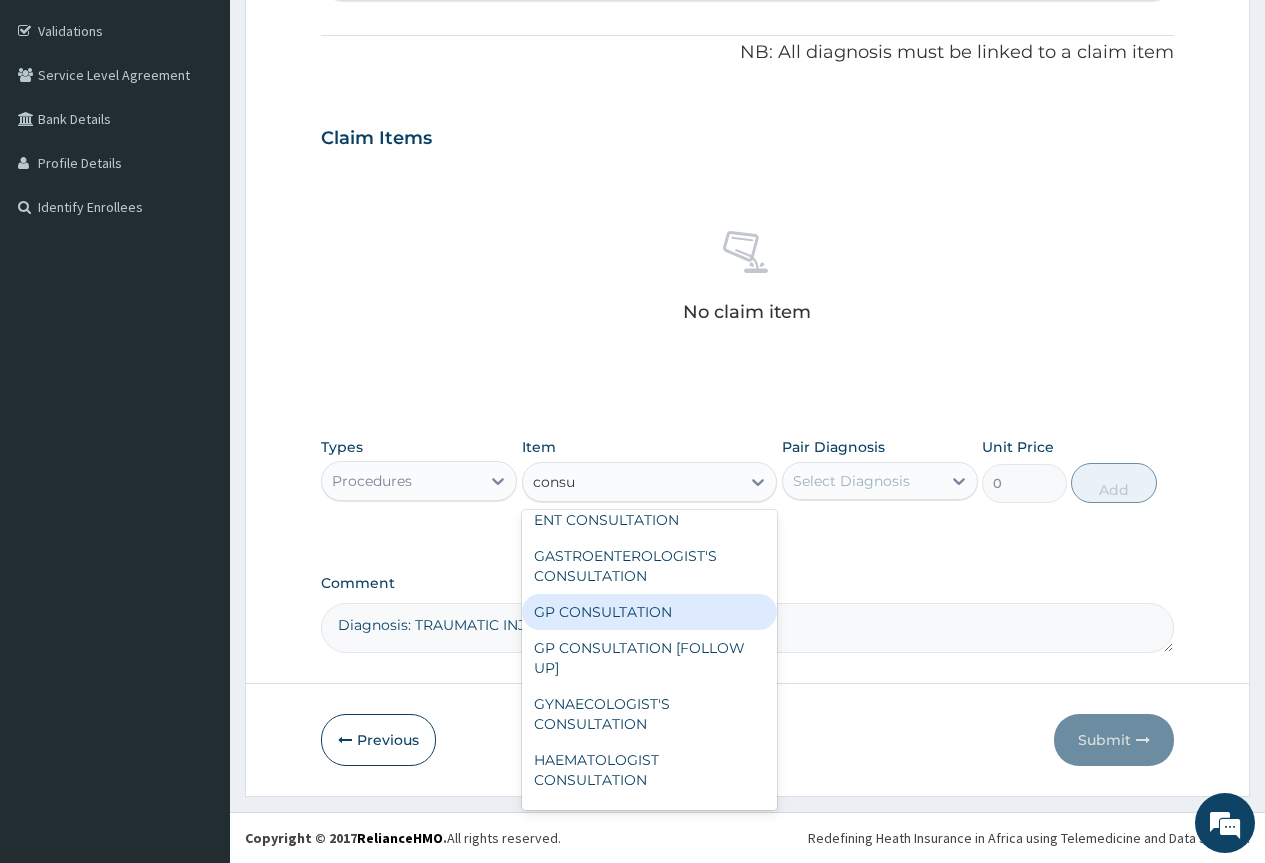 click on "GP CONSULTATION" at bounding box center [650, 612] 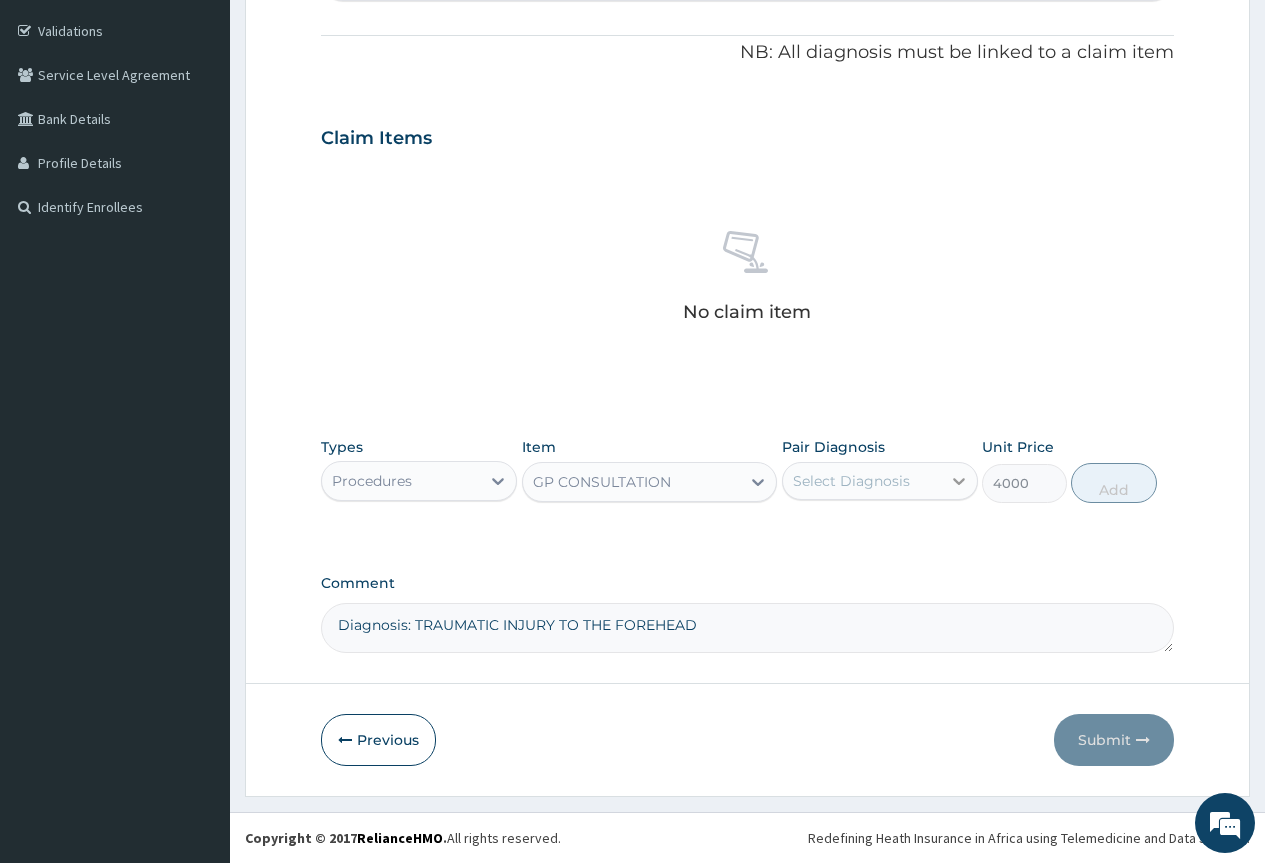 click 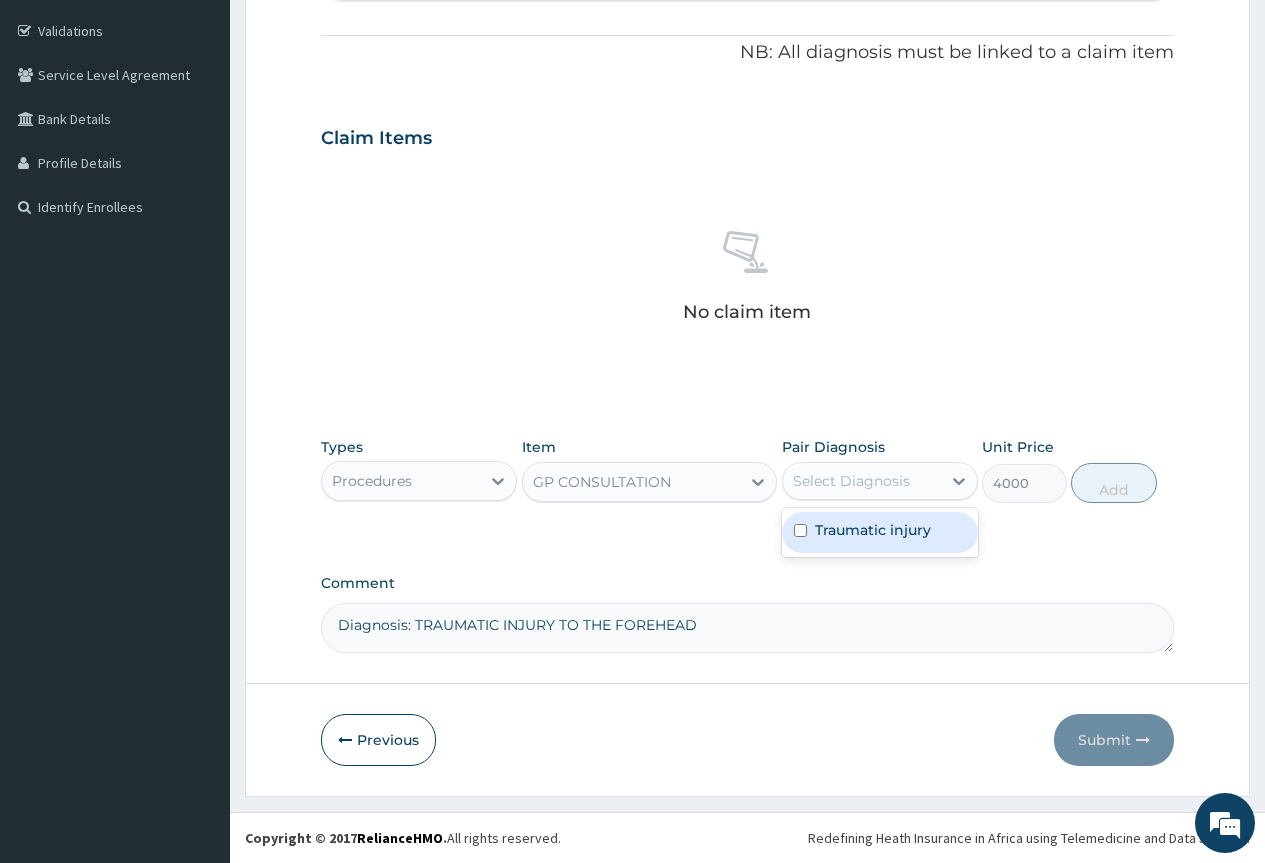 click on "Traumatic injury" at bounding box center [873, 530] 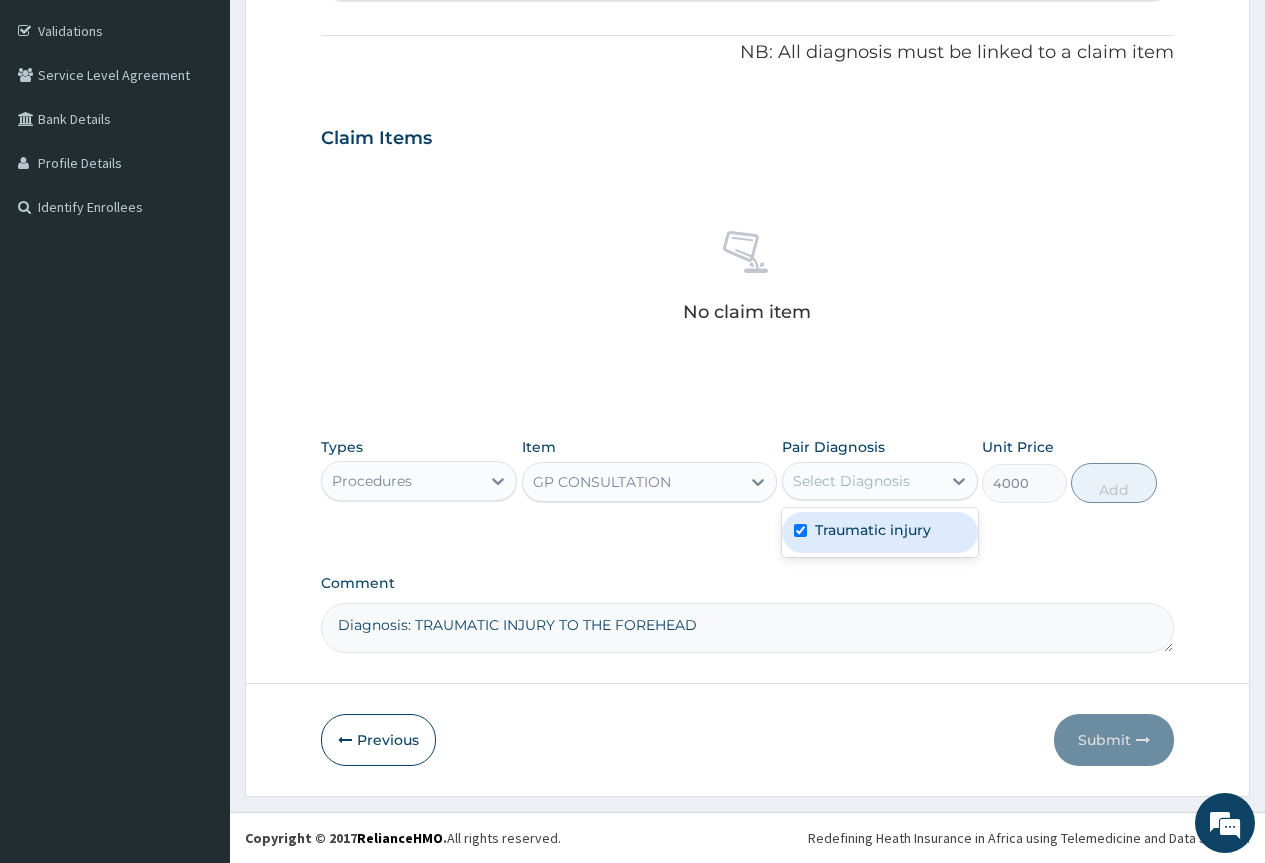 checkbox on "true" 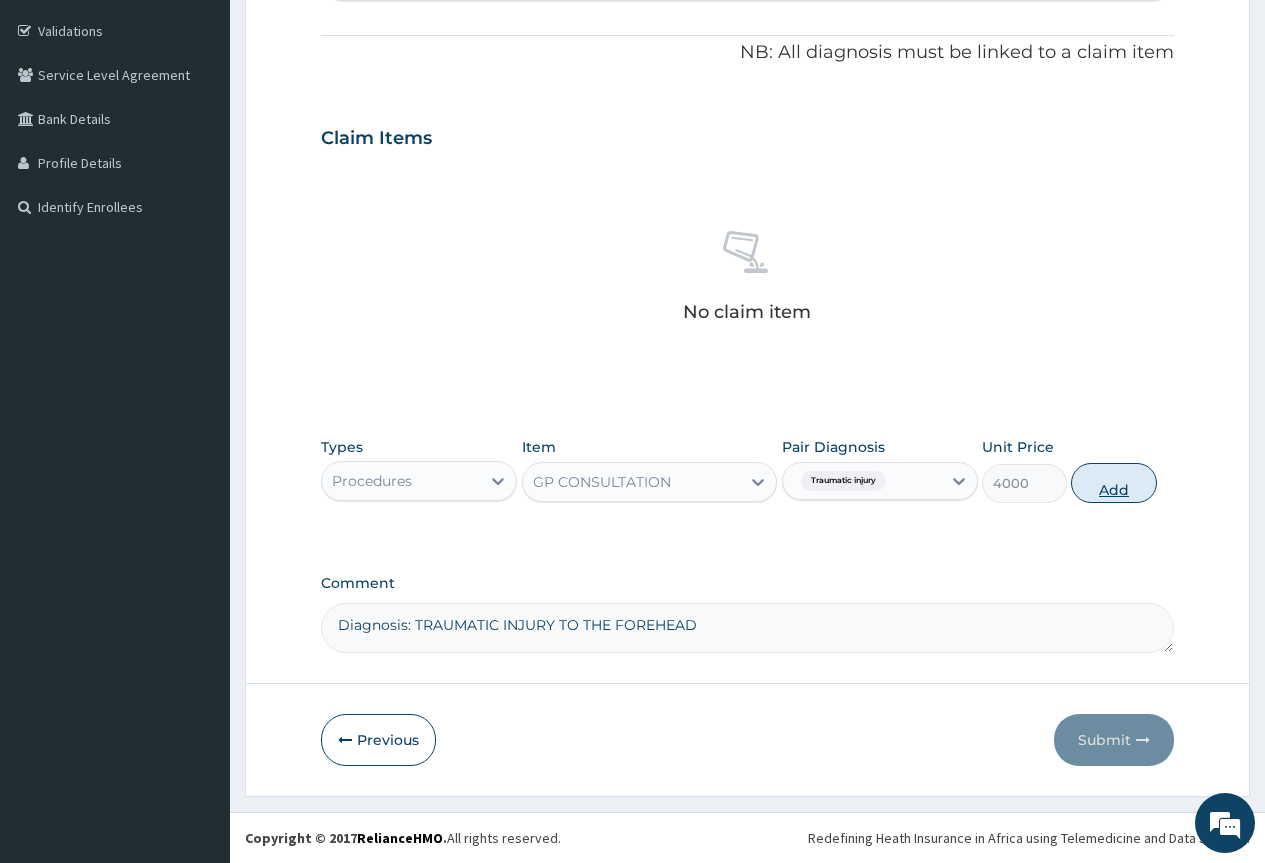 click on "Add" at bounding box center (1113, 483) 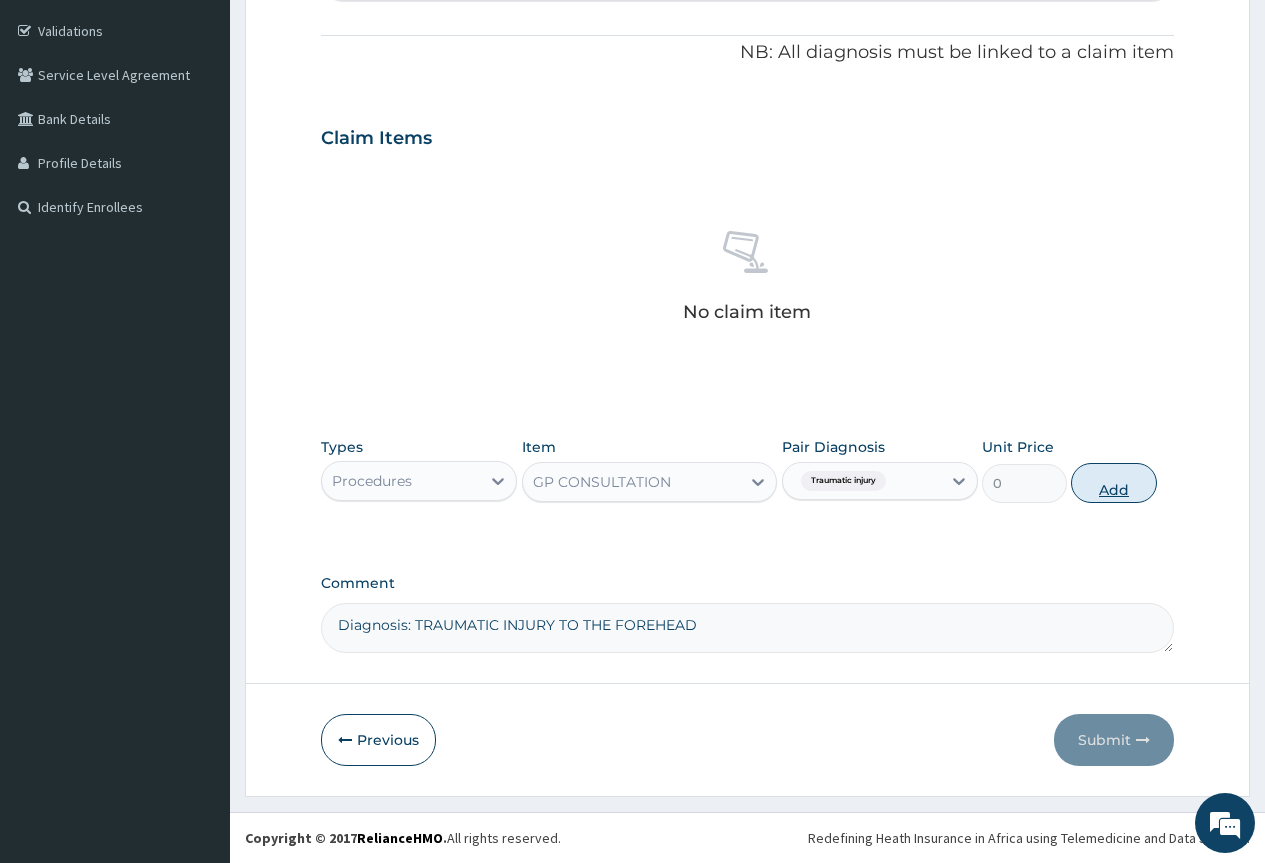 scroll, scrollTop: 283, scrollLeft: 0, axis: vertical 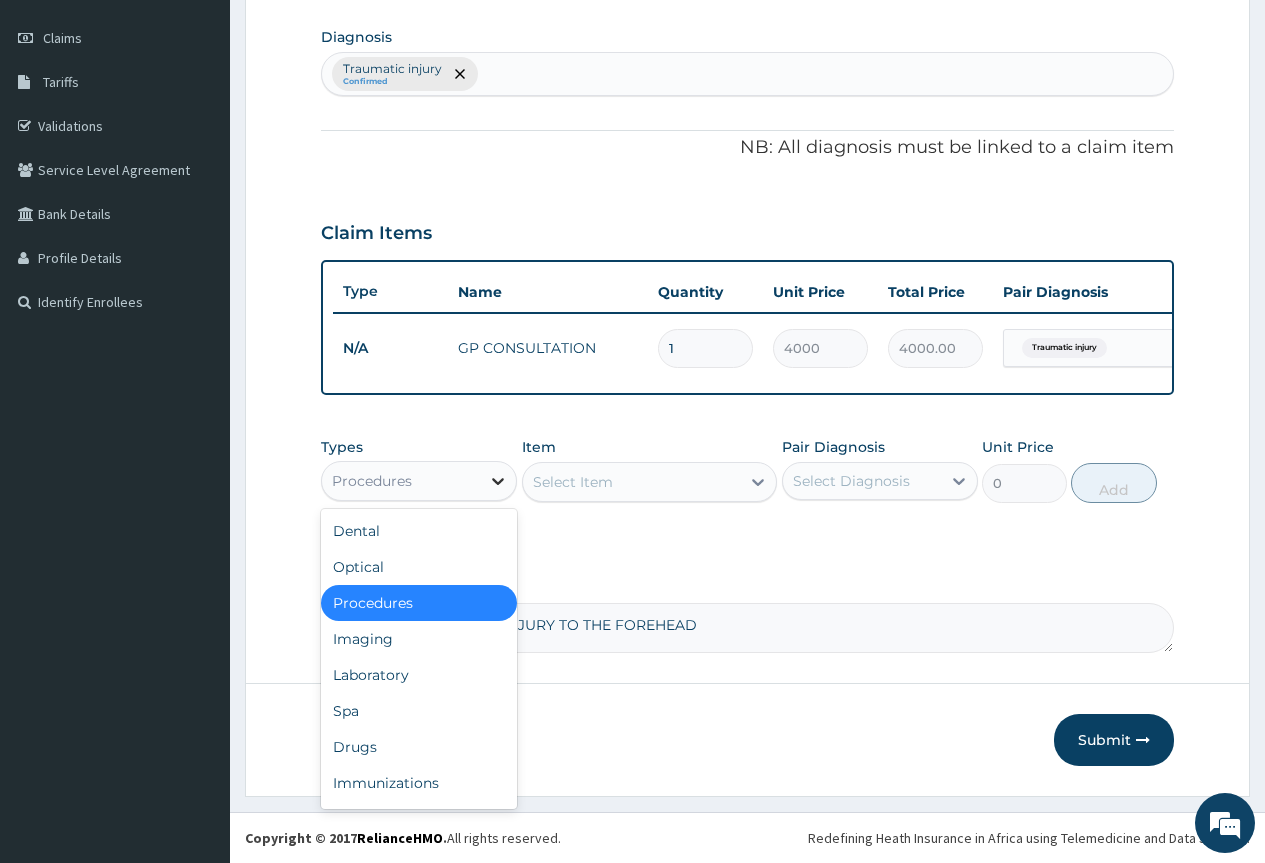 click 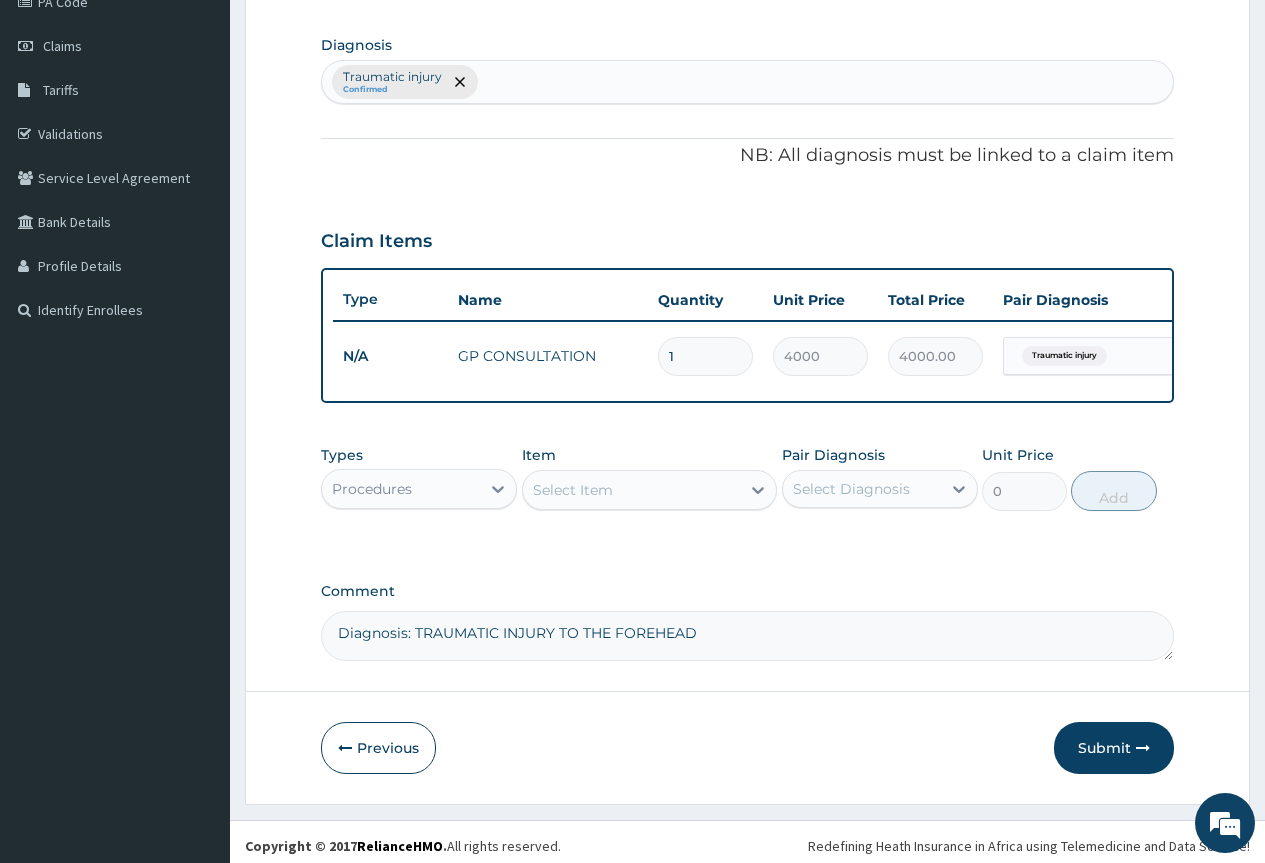 scroll, scrollTop: 283, scrollLeft: 0, axis: vertical 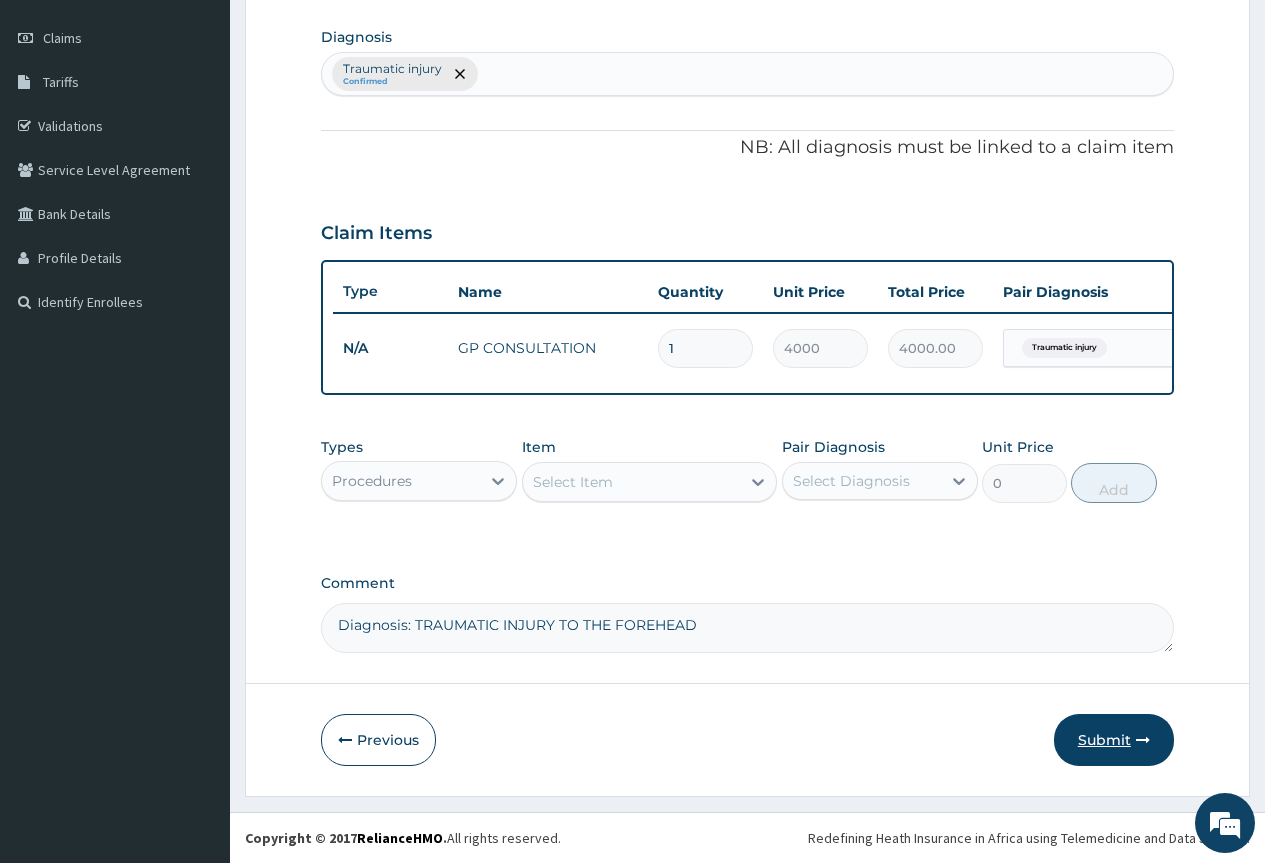 click on "Submit" at bounding box center (1114, 740) 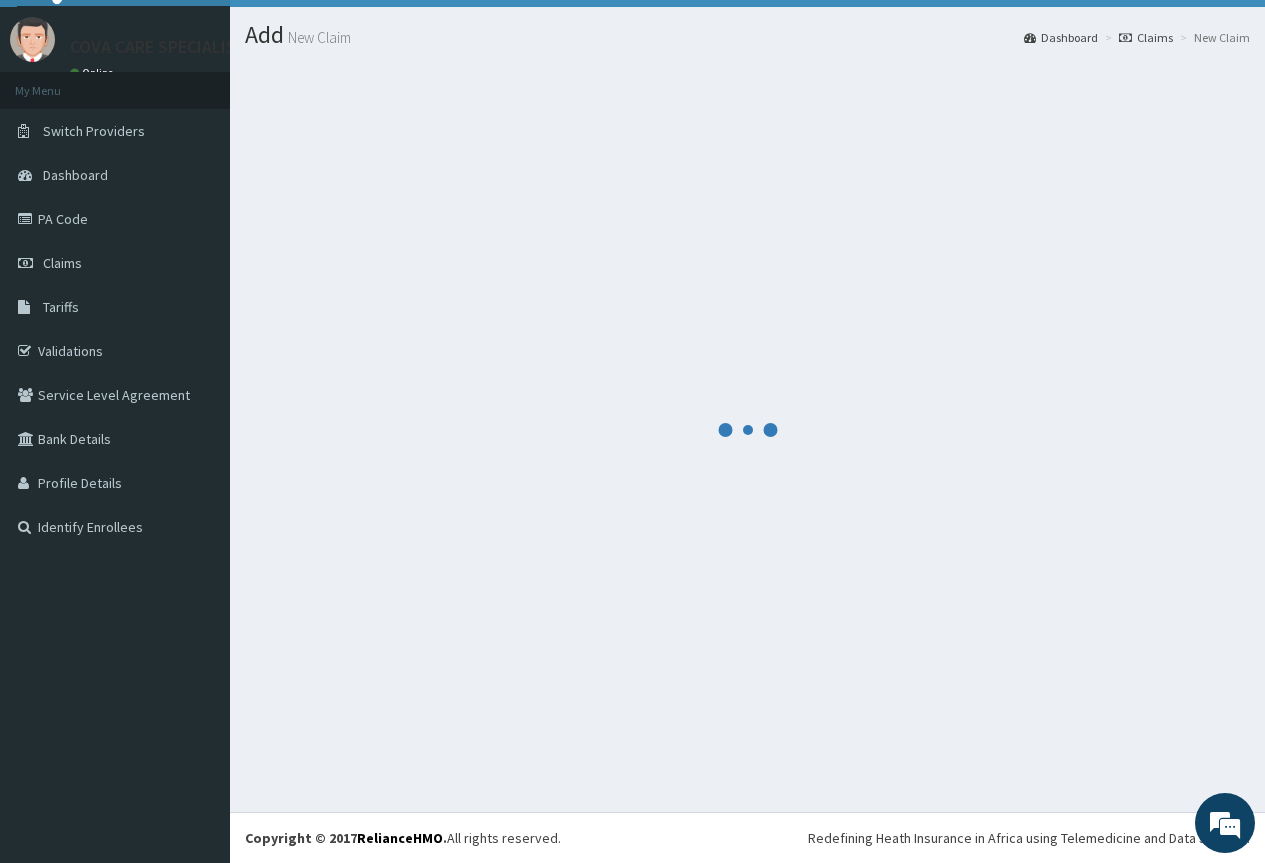 scroll, scrollTop: 283, scrollLeft: 0, axis: vertical 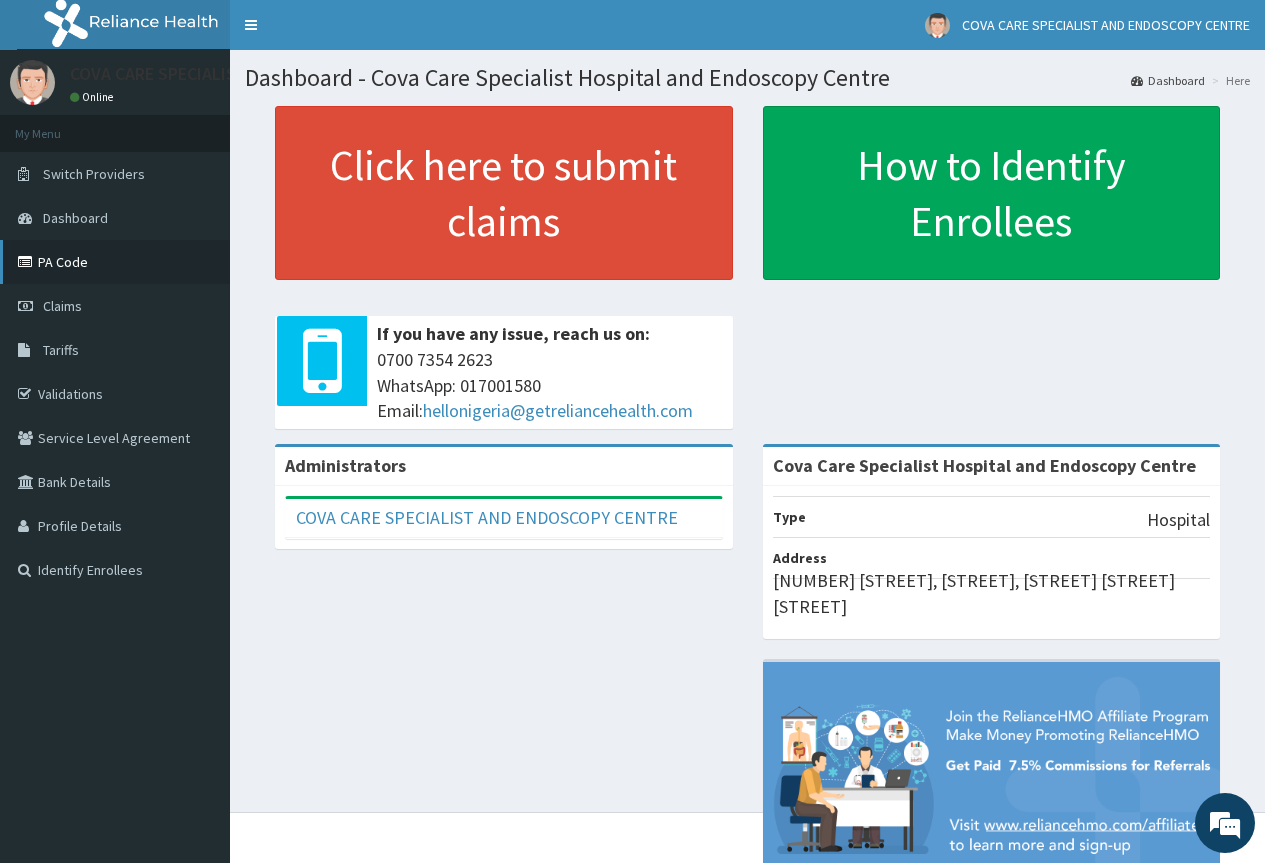click on "PA Code" at bounding box center [115, 262] 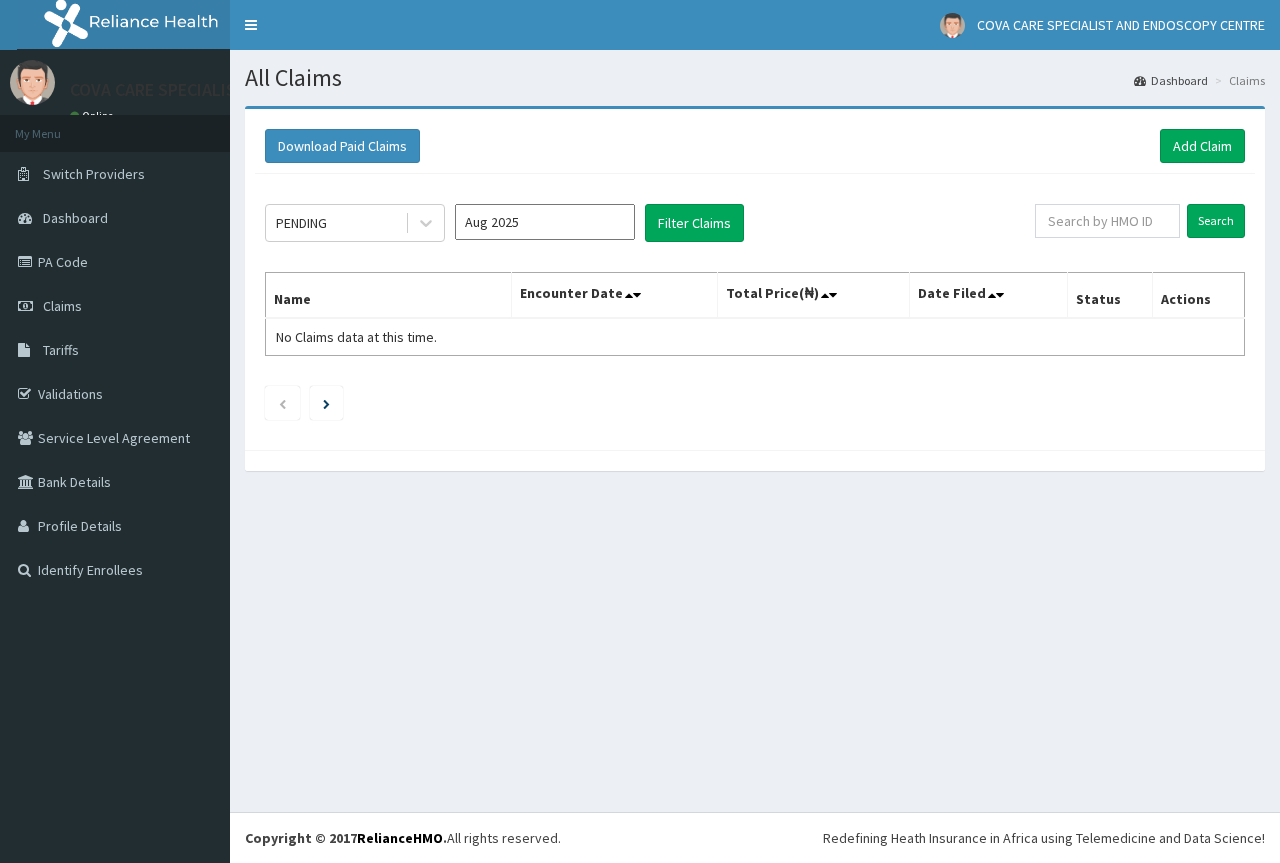 scroll, scrollTop: 0, scrollLeft: 0, axis: both 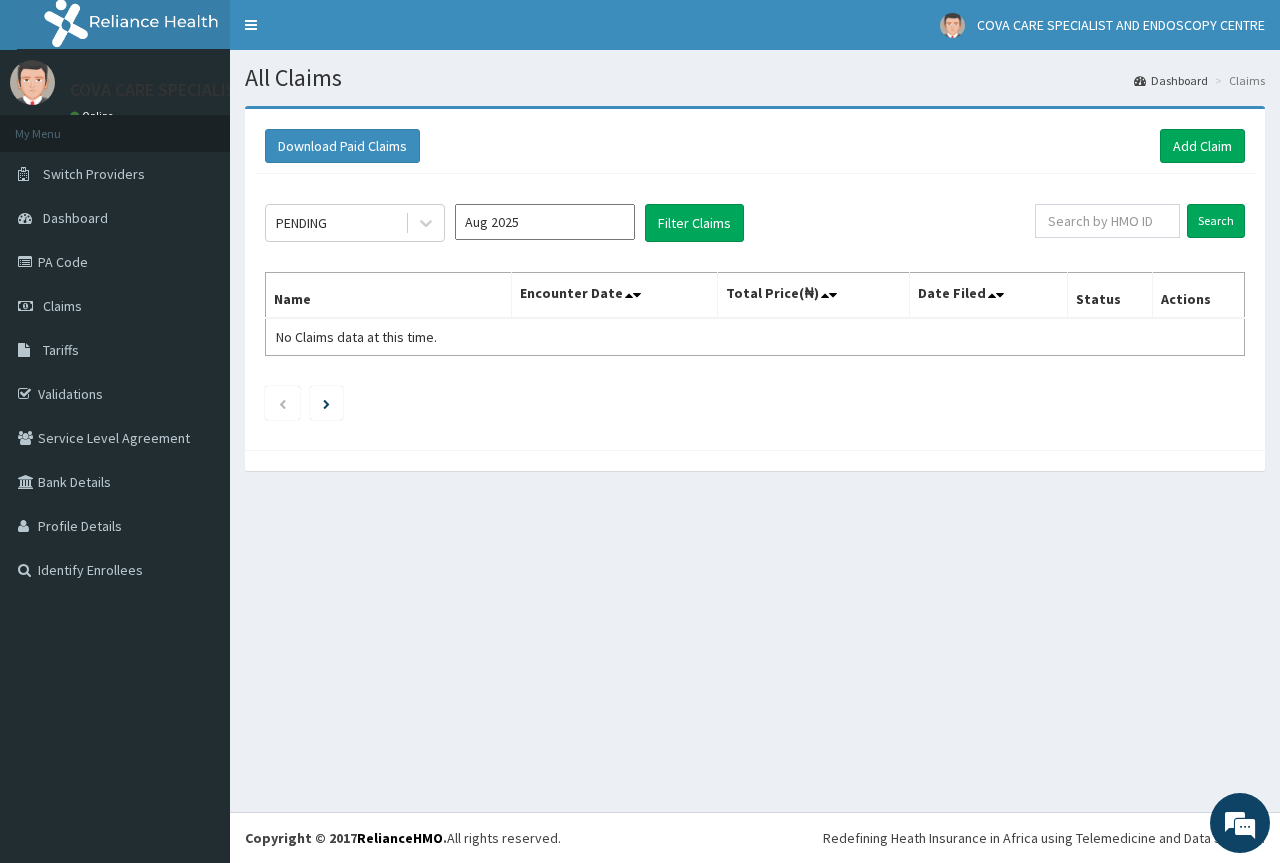 click on "Aug 2025" at bounding box center (545, 222) 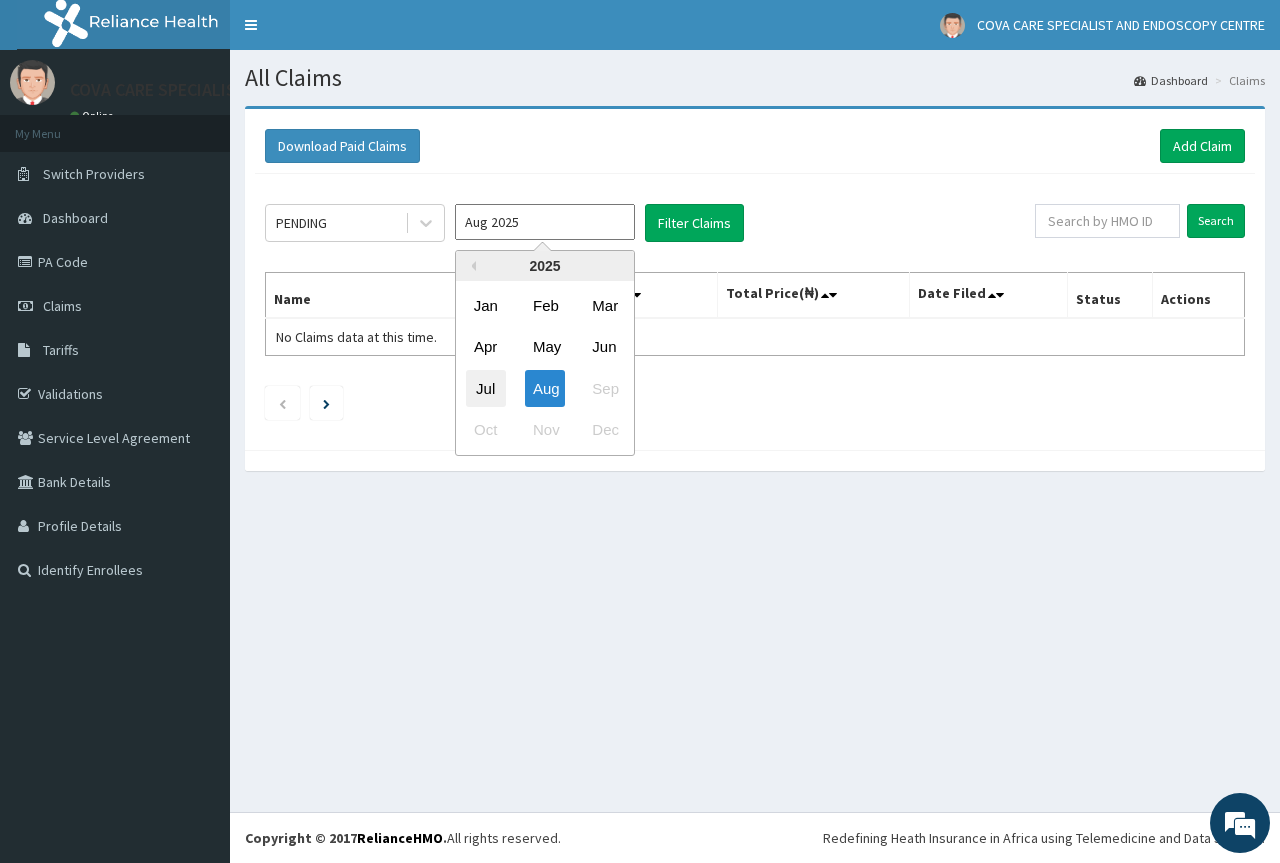 click on "Jul" at bounding box center (486, 388) 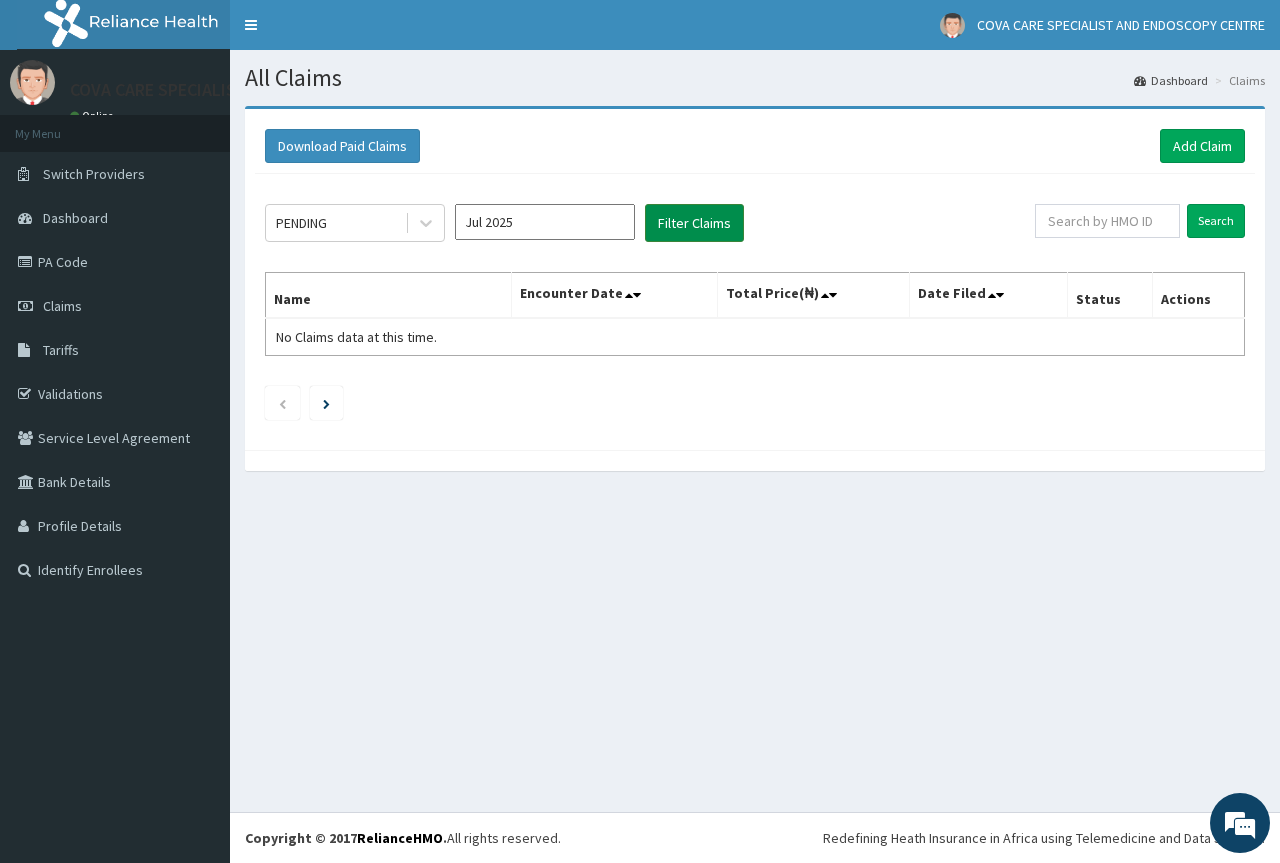click on "Filter Claims" at bounding box center [694, 223] 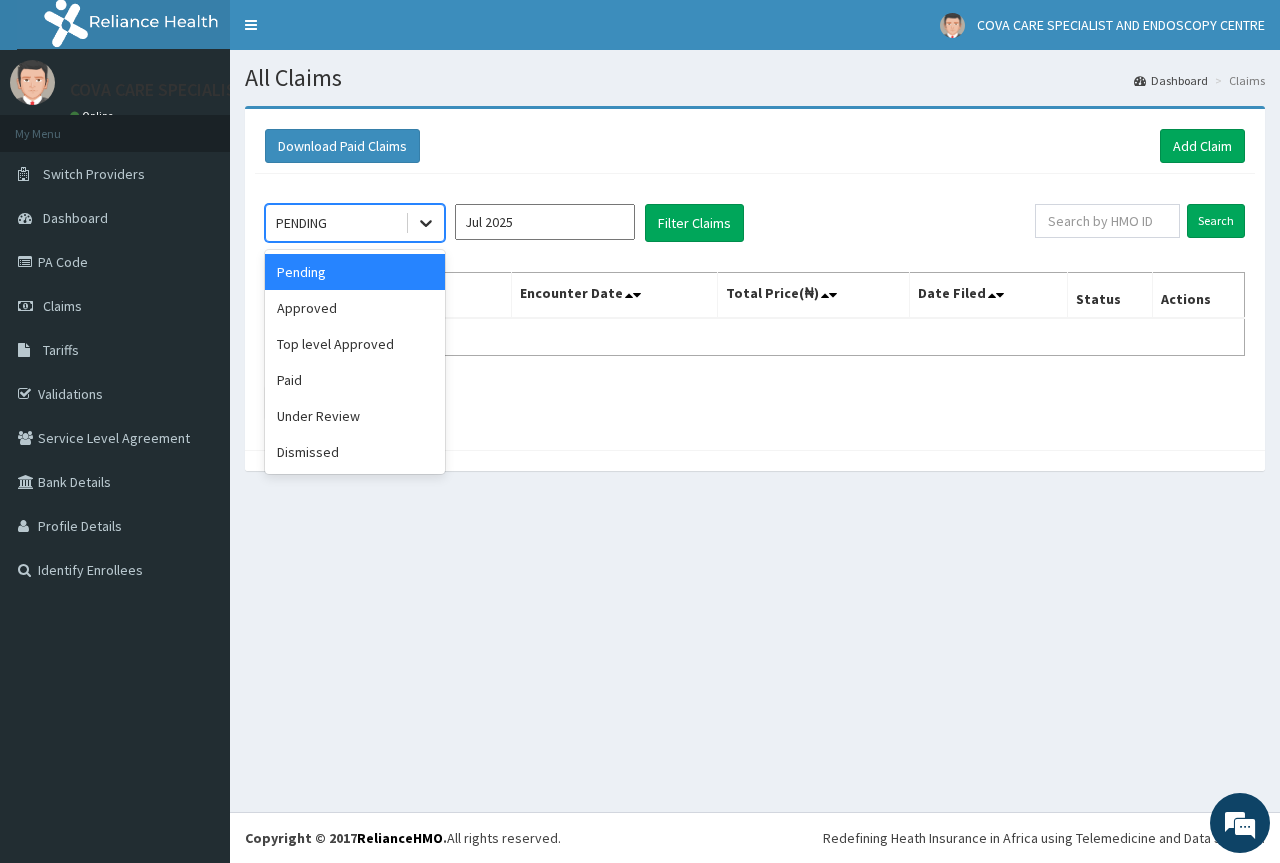 click 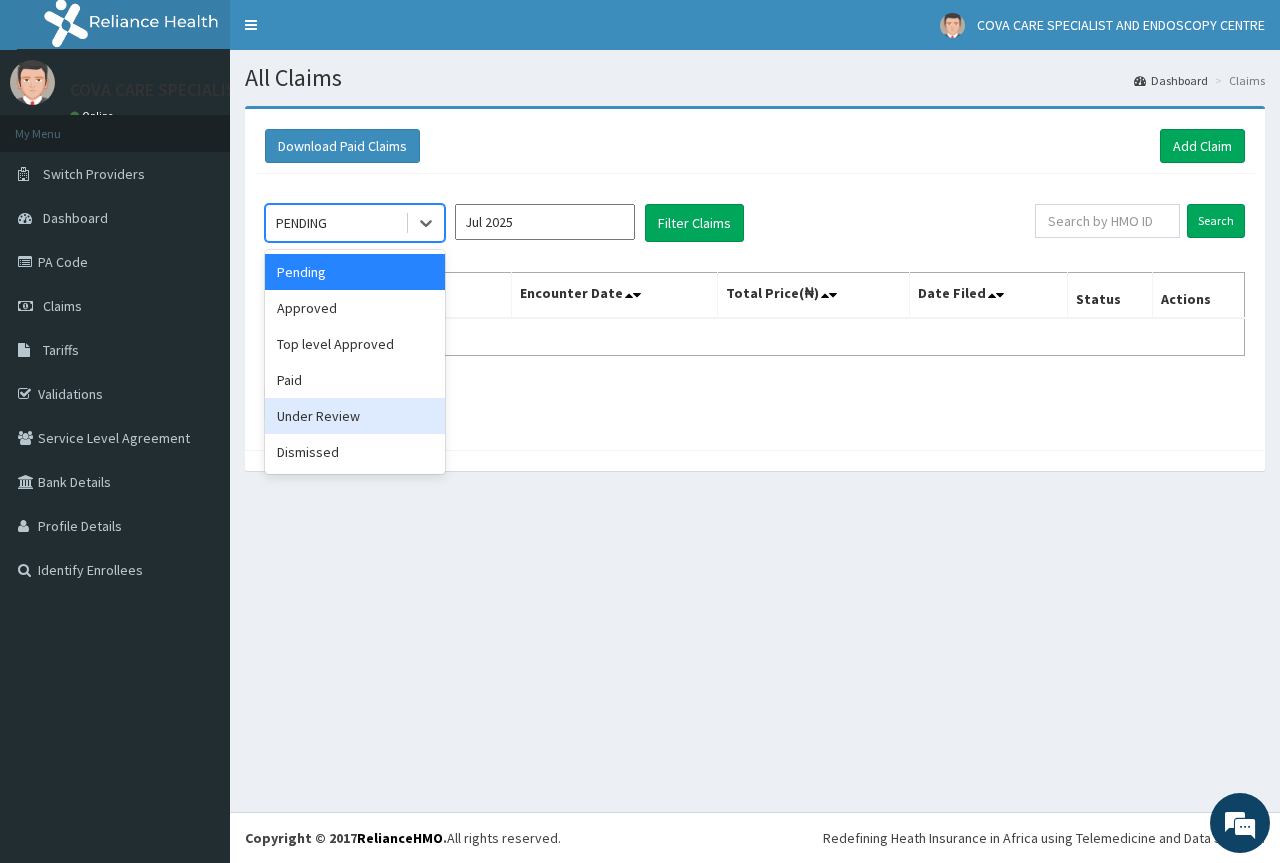 click on "Under Review" at bounding box center [355, 416] 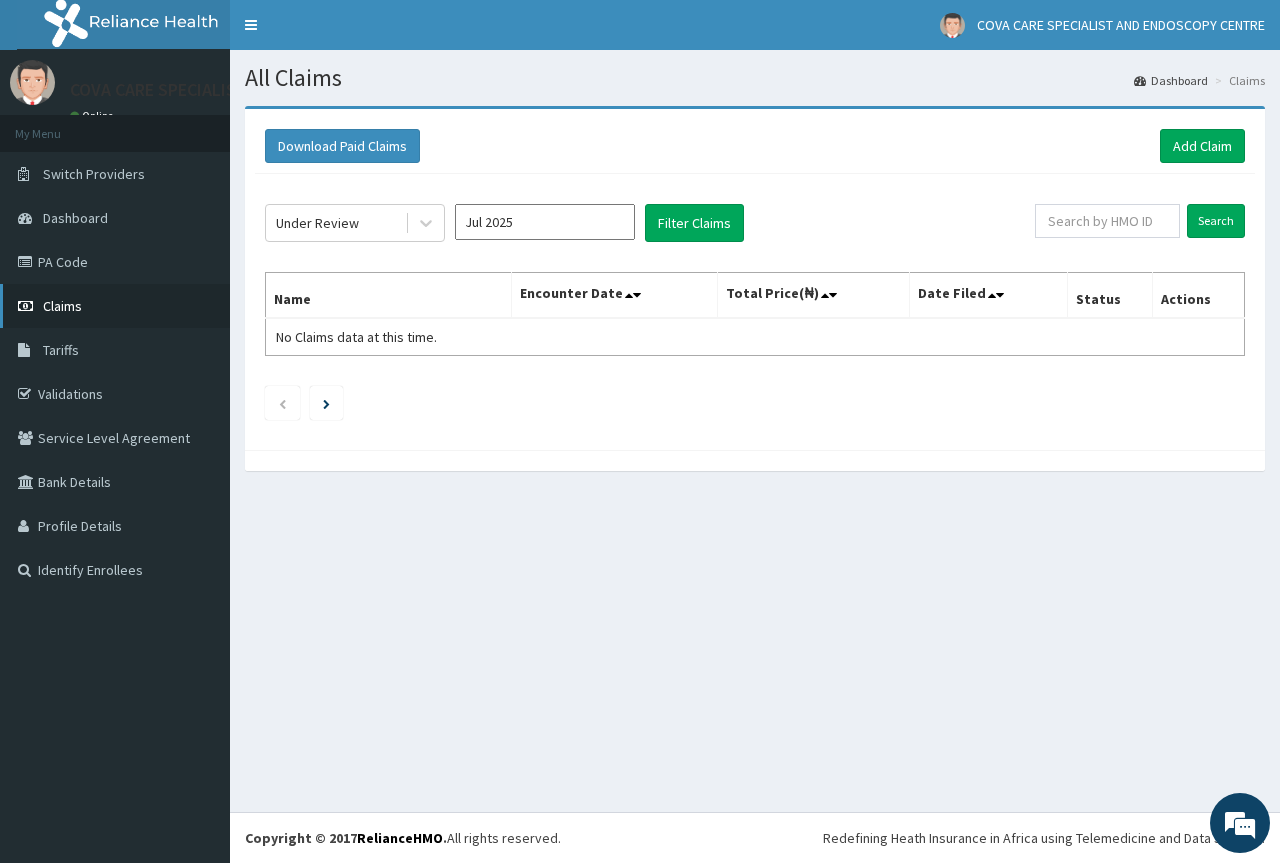 click on "Claims" at bounding box center [115, 306] 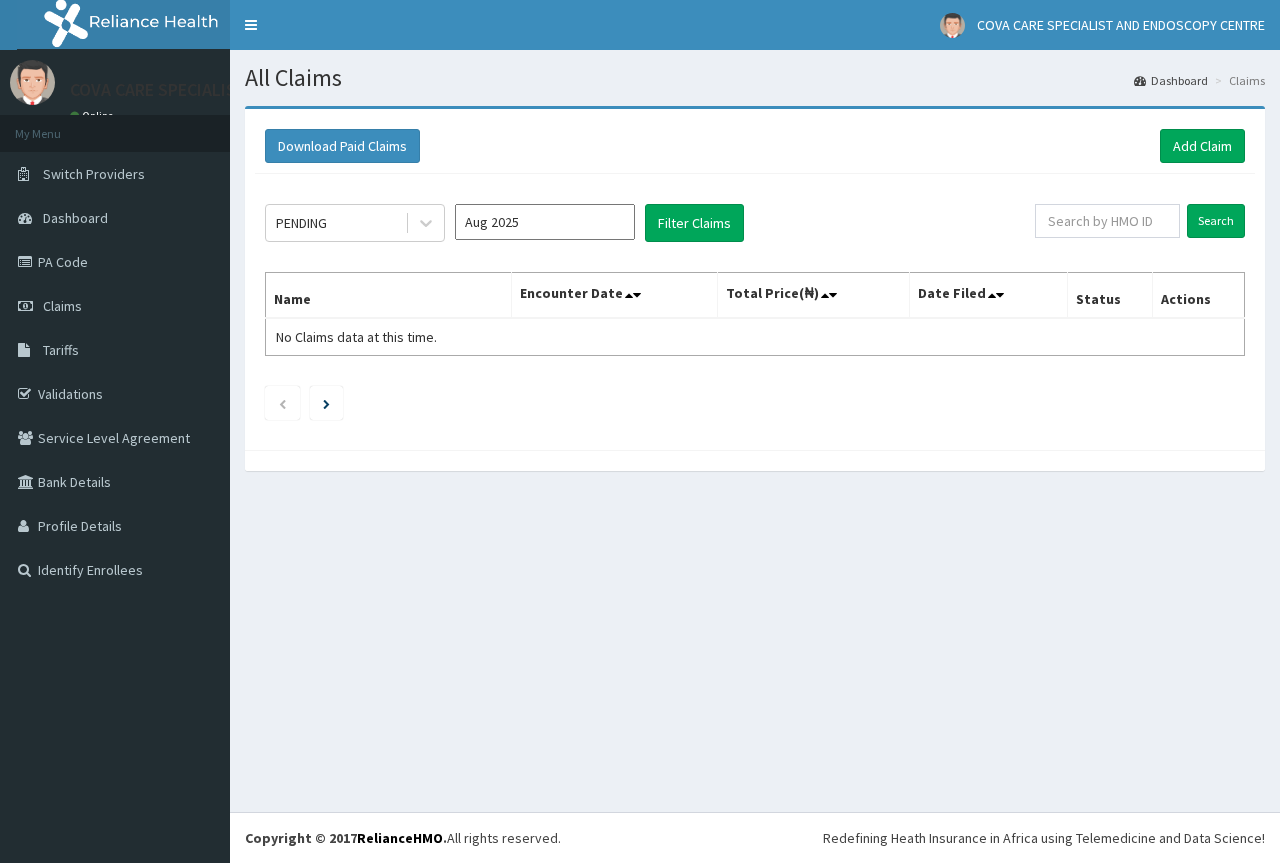 scroll, scrollTop: 0, scrollLeft: 0, axis: both 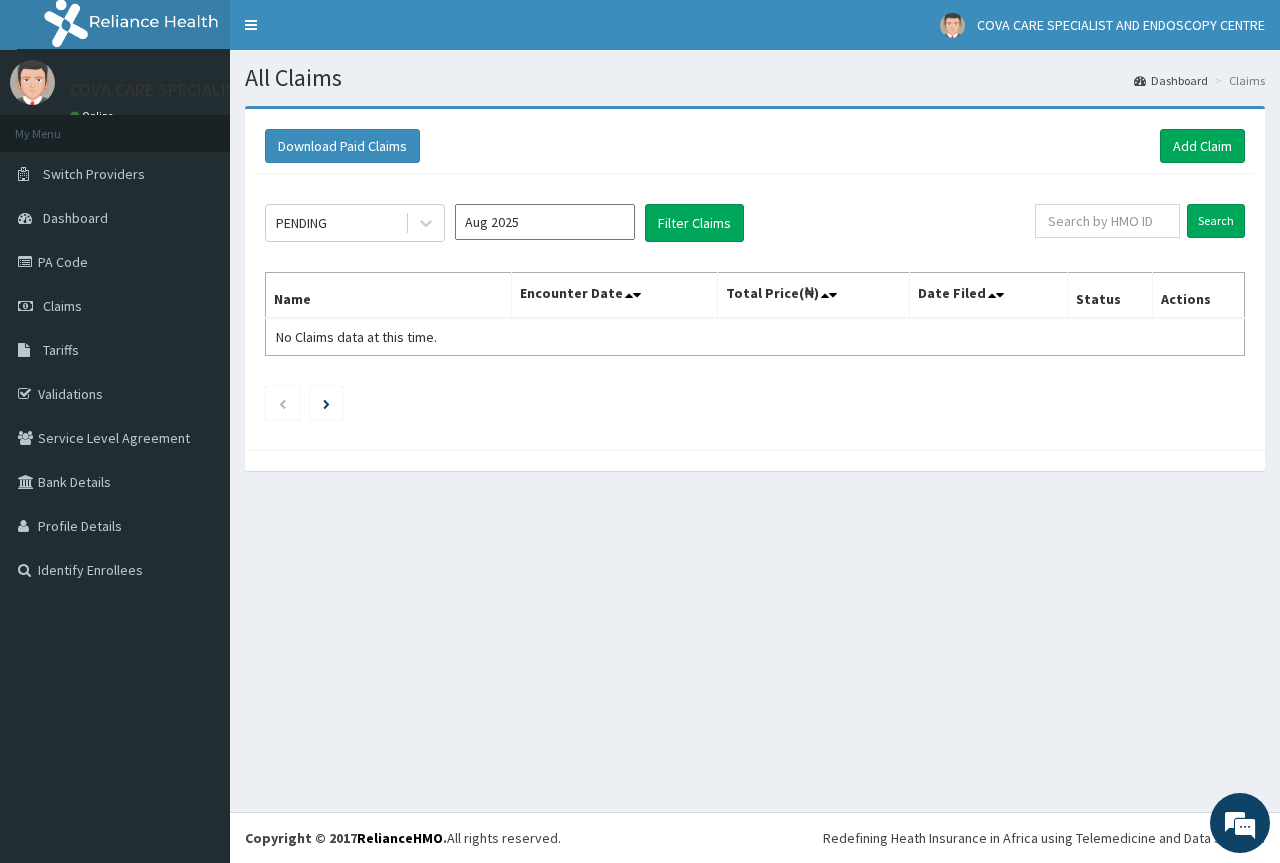click on "Aug 2025" at bounding box center (545, 222) 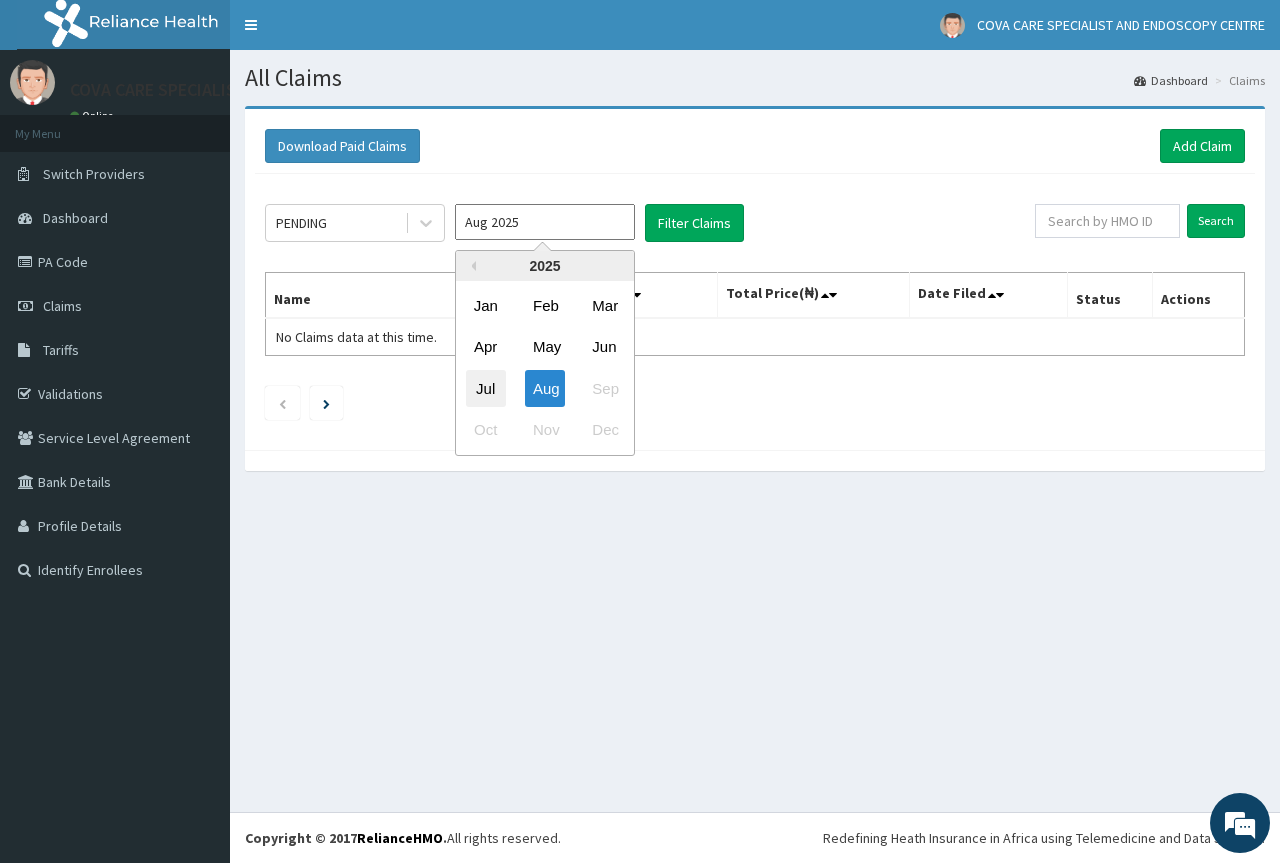 click on "Jul" at bounding box center (486, 388) 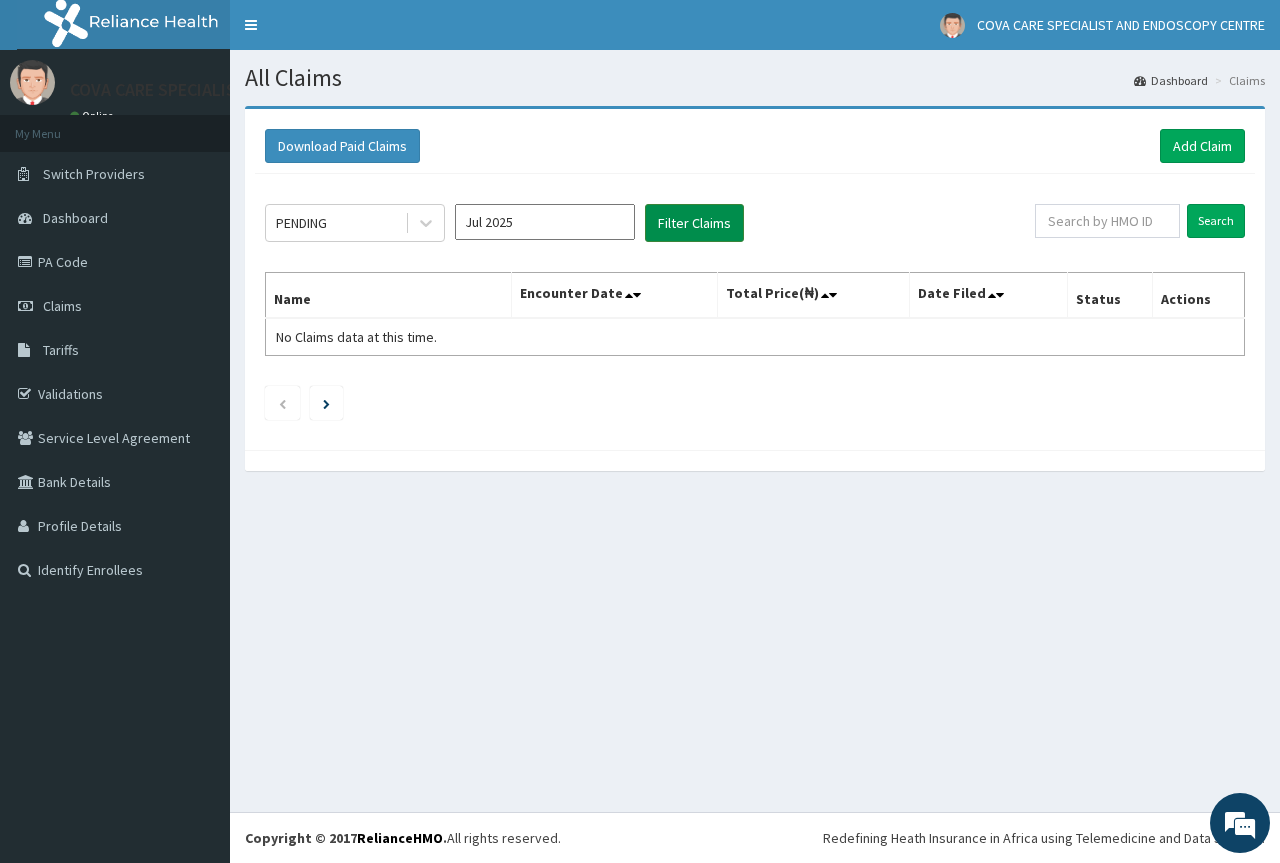 click on "Filter Claims" at bounding box center [694, 223] 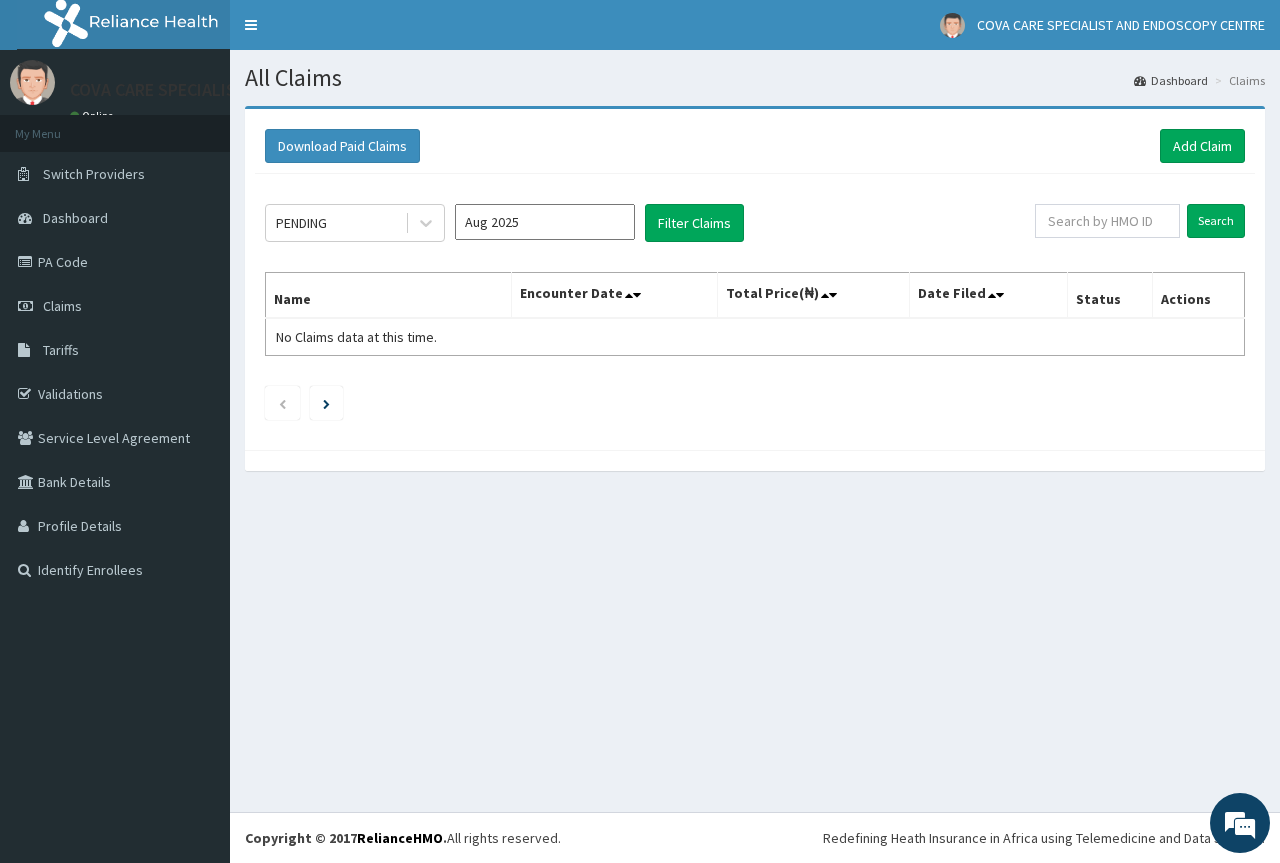 scroll, scrollTop: 0, scrollLeft: 0, axis: both 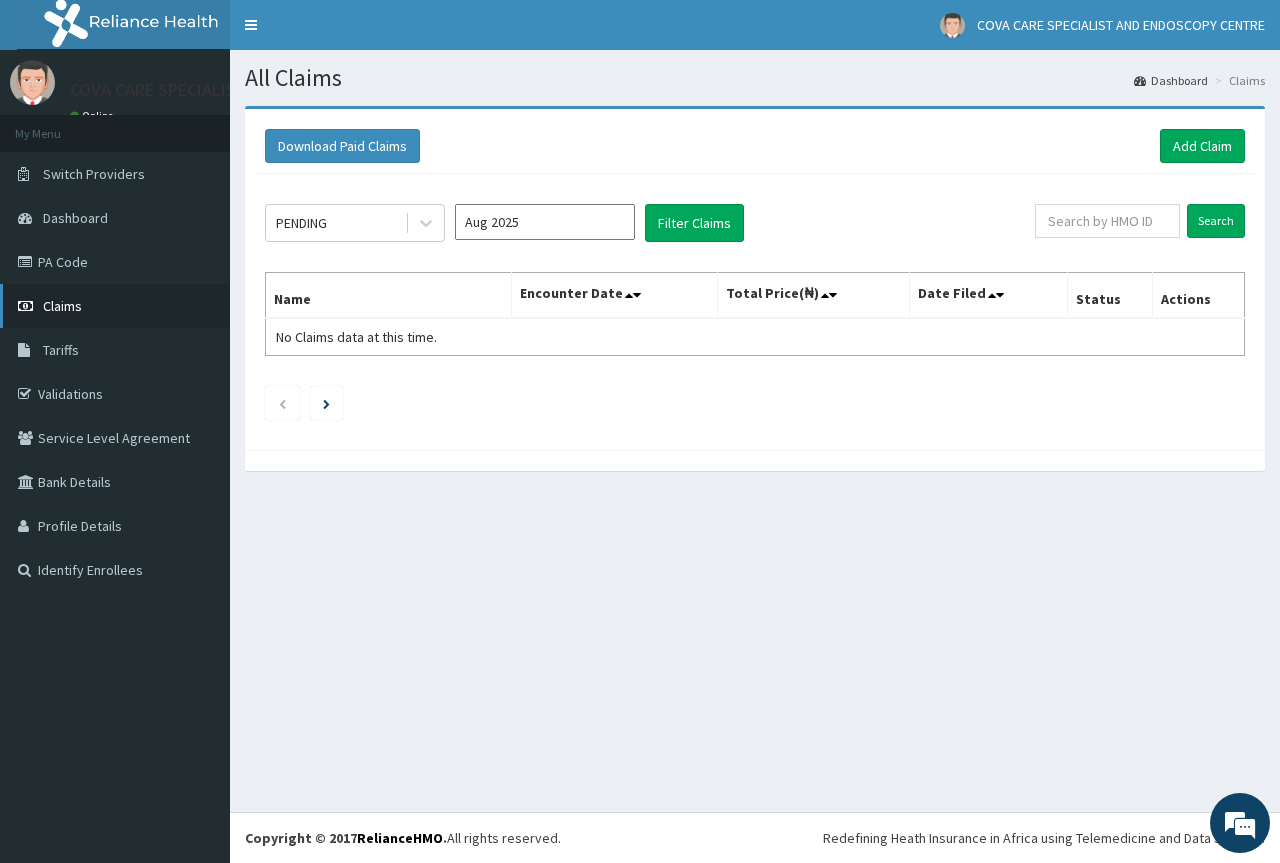 click on "Claims" at bounding box center (115, 306) 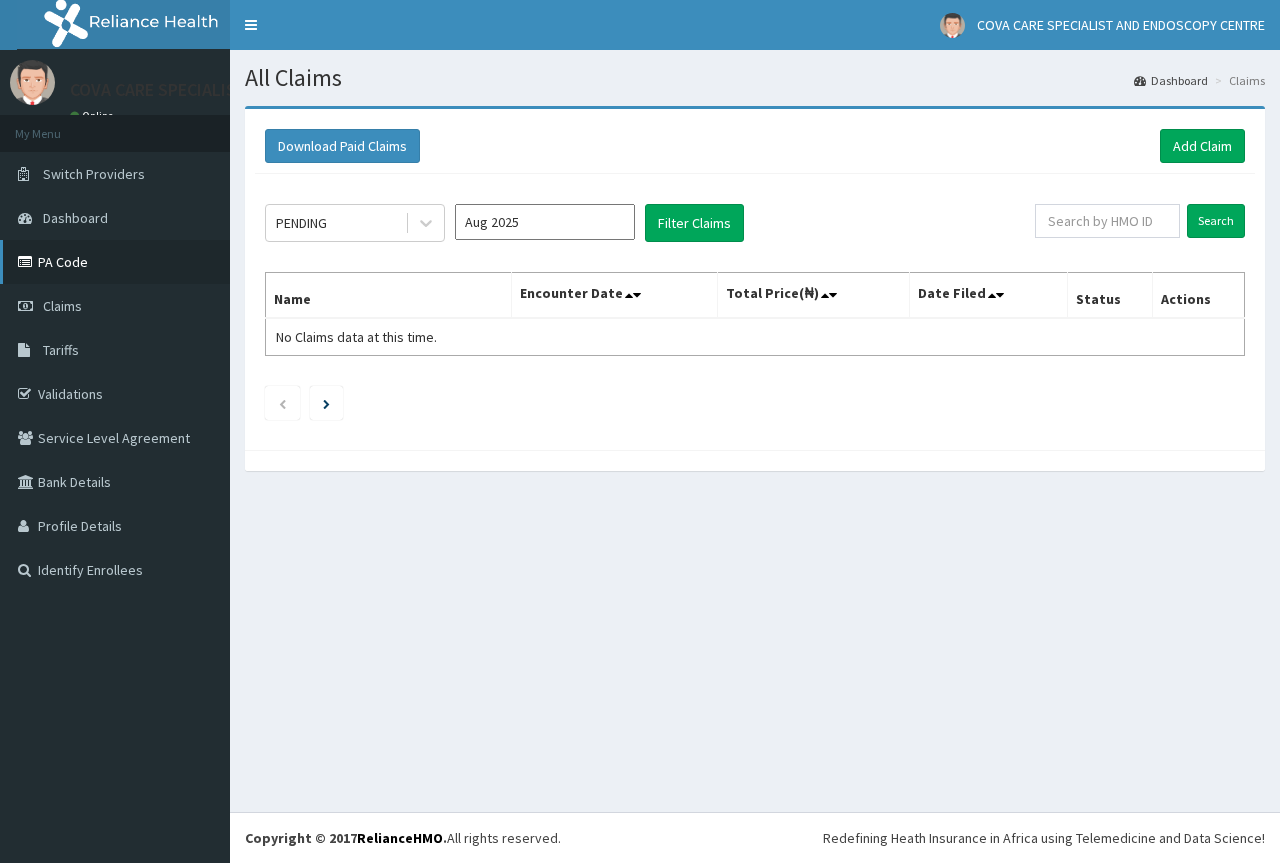 scroll, scrollTop: 0, scrollLeft: 0, axis: both 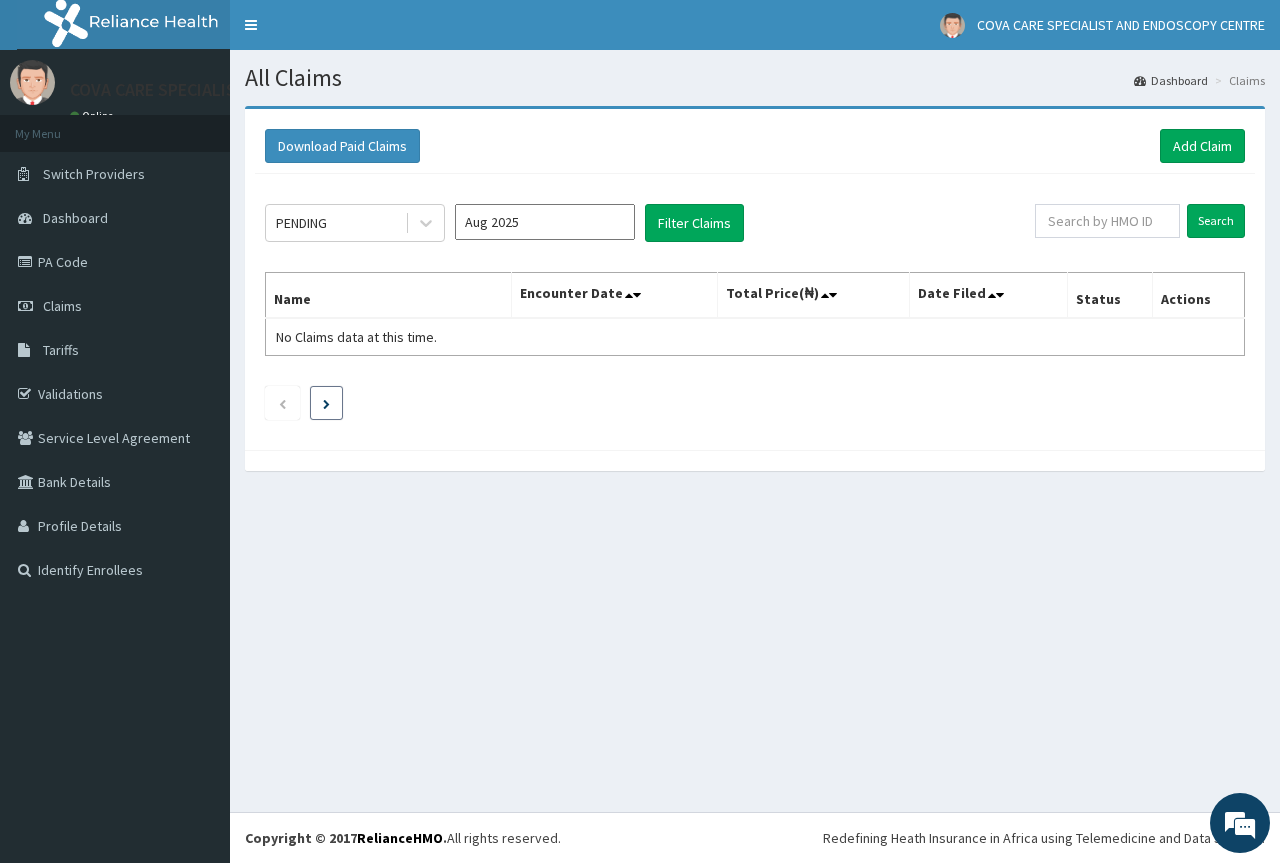 click at bounding box center [326, 404] 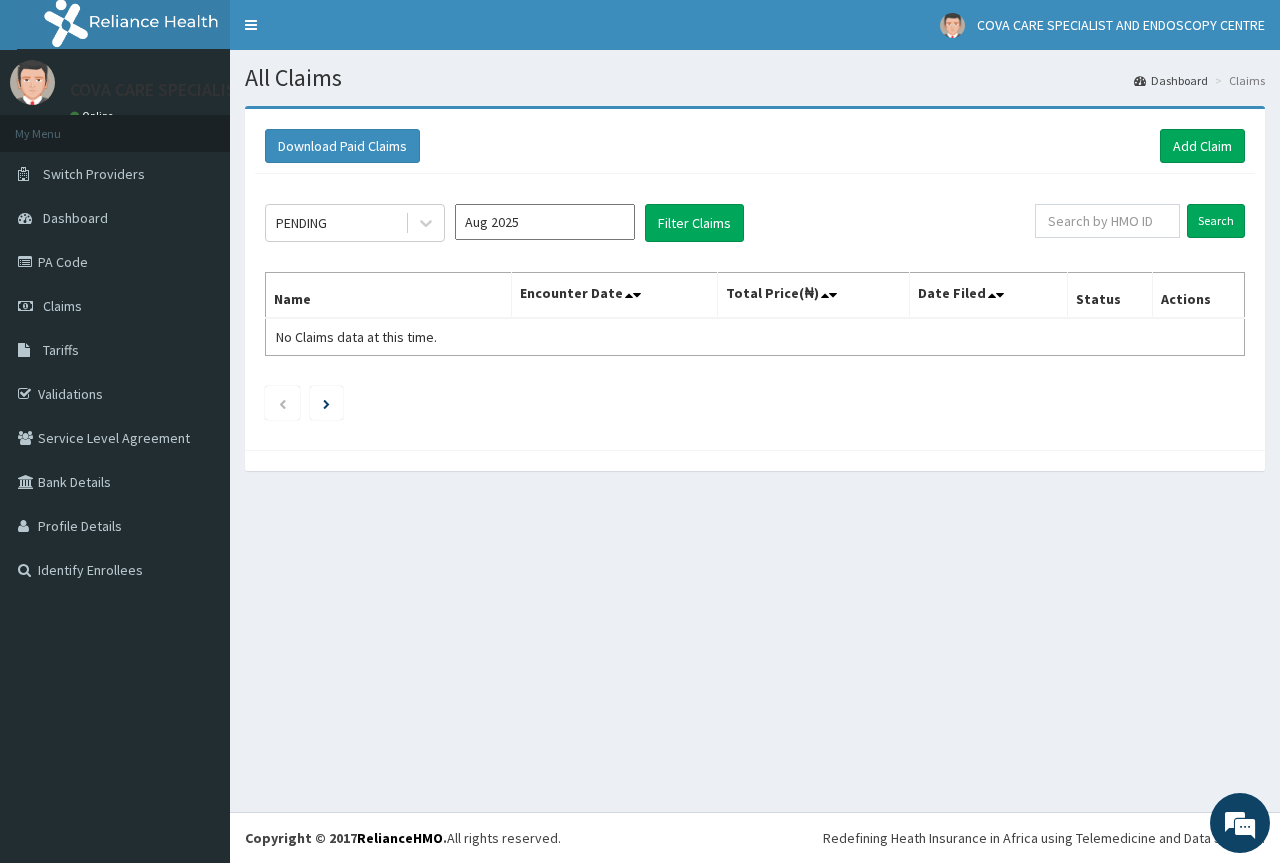 click on "Aug 2025" at bounding box center (545, 222) 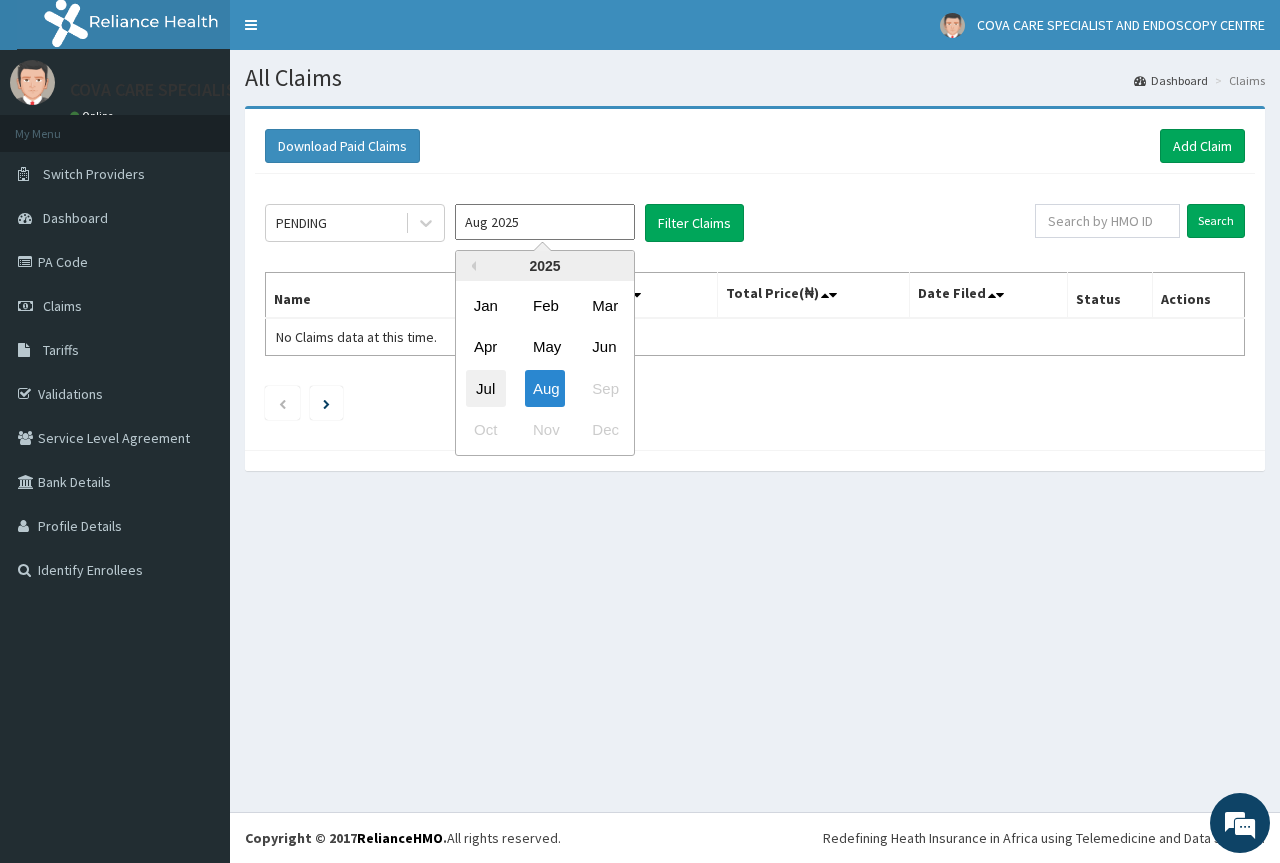 click on "Jul" at bounding box center (486, 388) 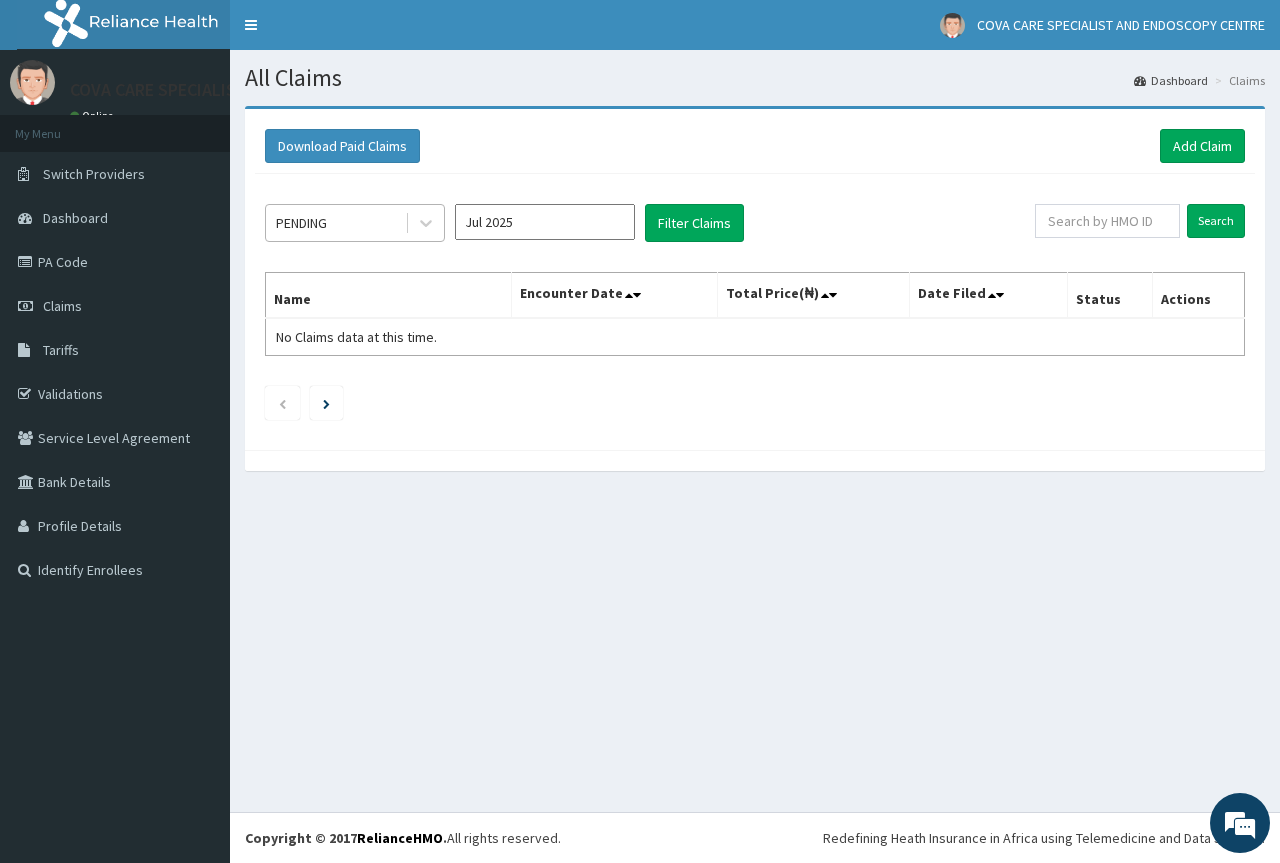 click on "PENDING" at bounding box center (335, 223) 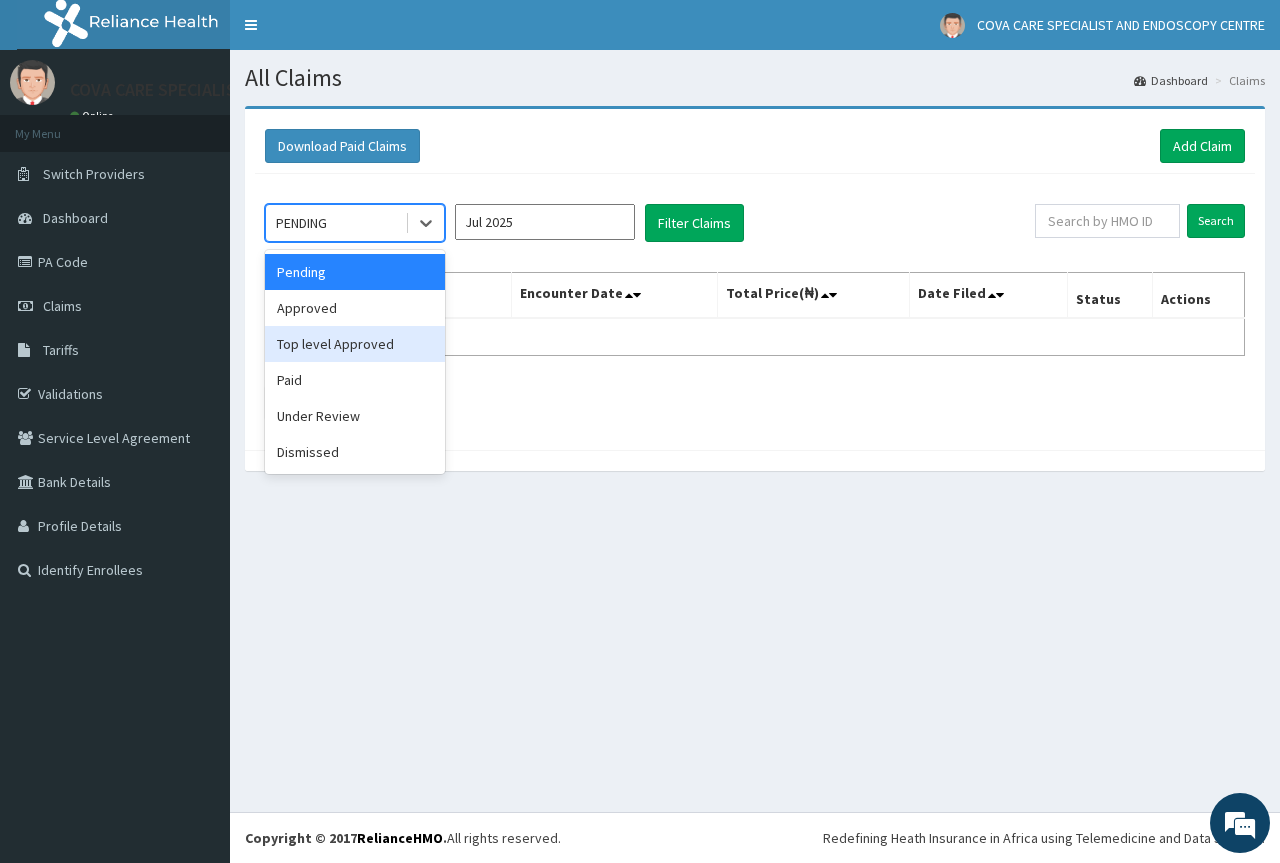 scroll, scrollTop: 0, scrollLeft: 0, axis: both 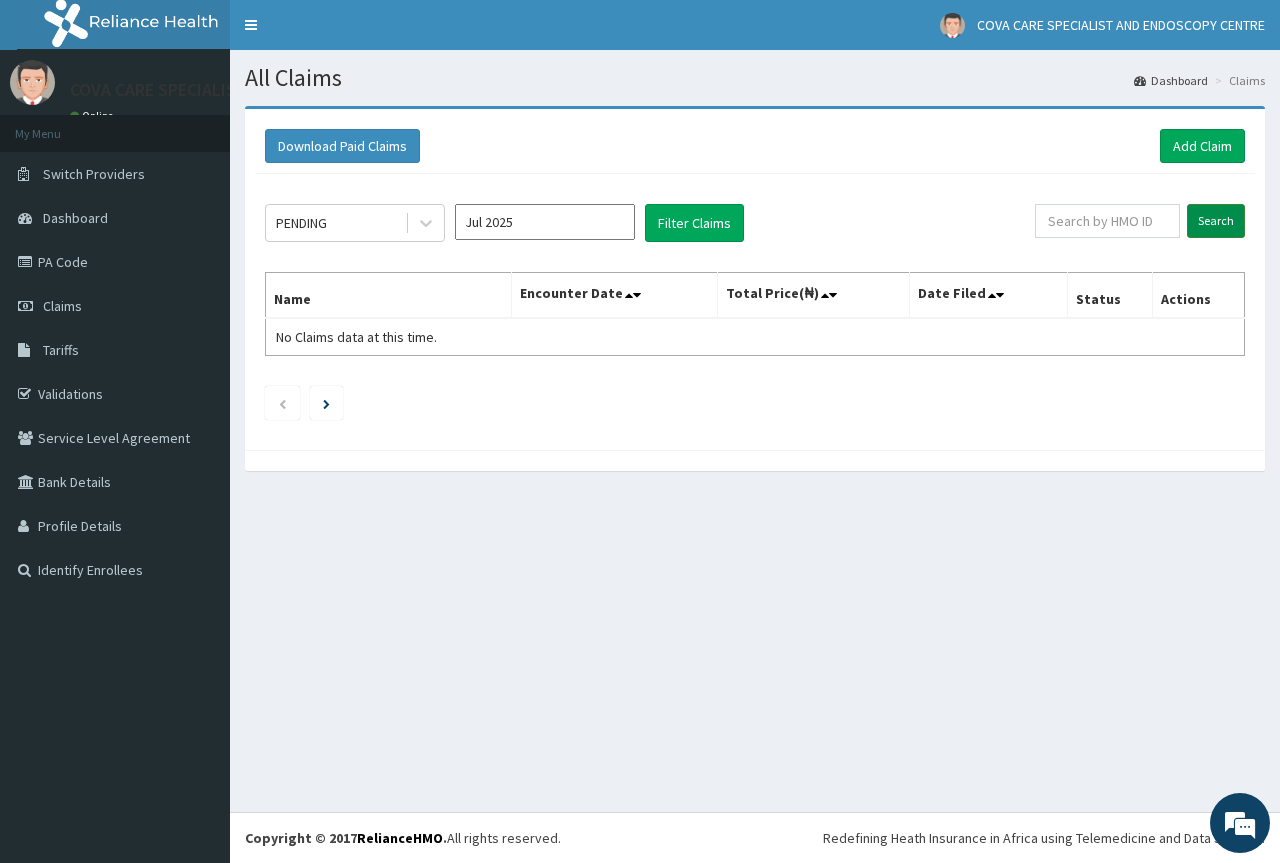 click on "Search" at bounding box center [1216, 221] 